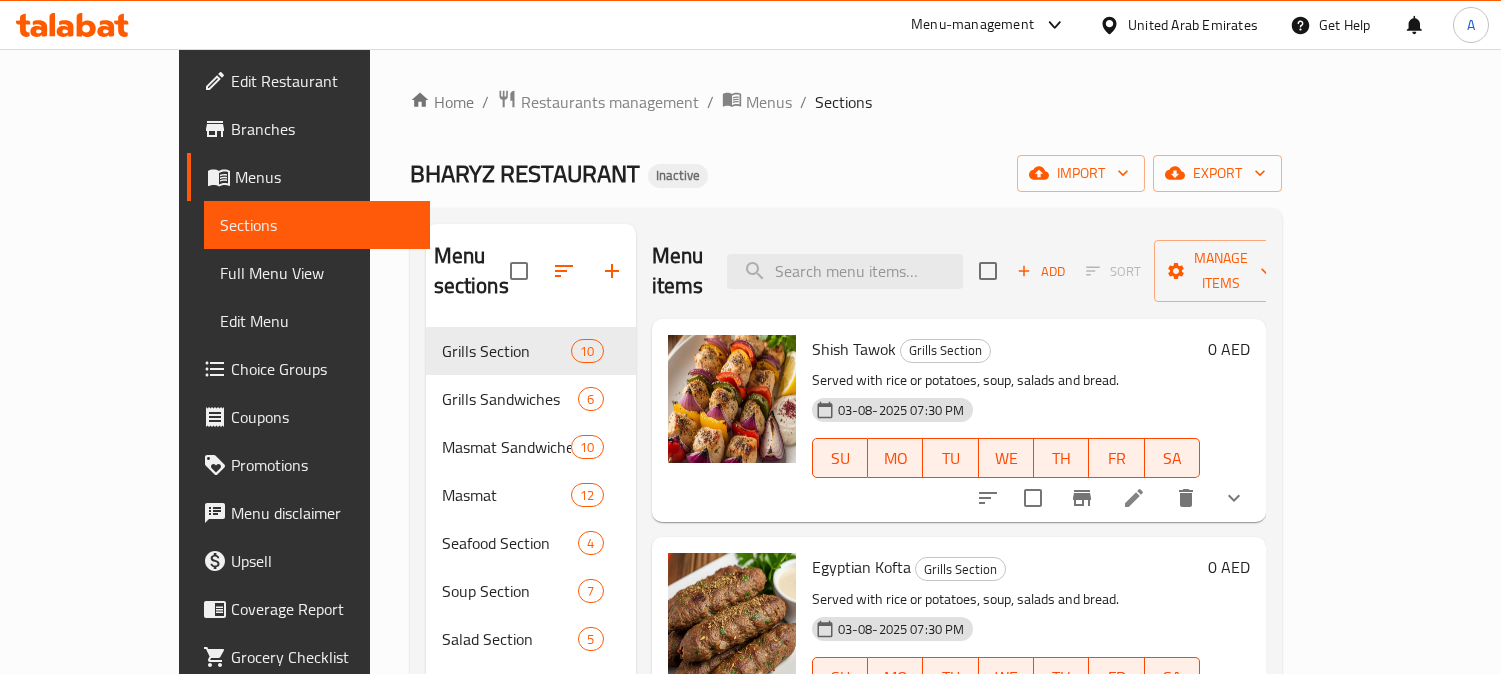 scroll, scrollTop: 0, scrollLeft: 0, axis: both 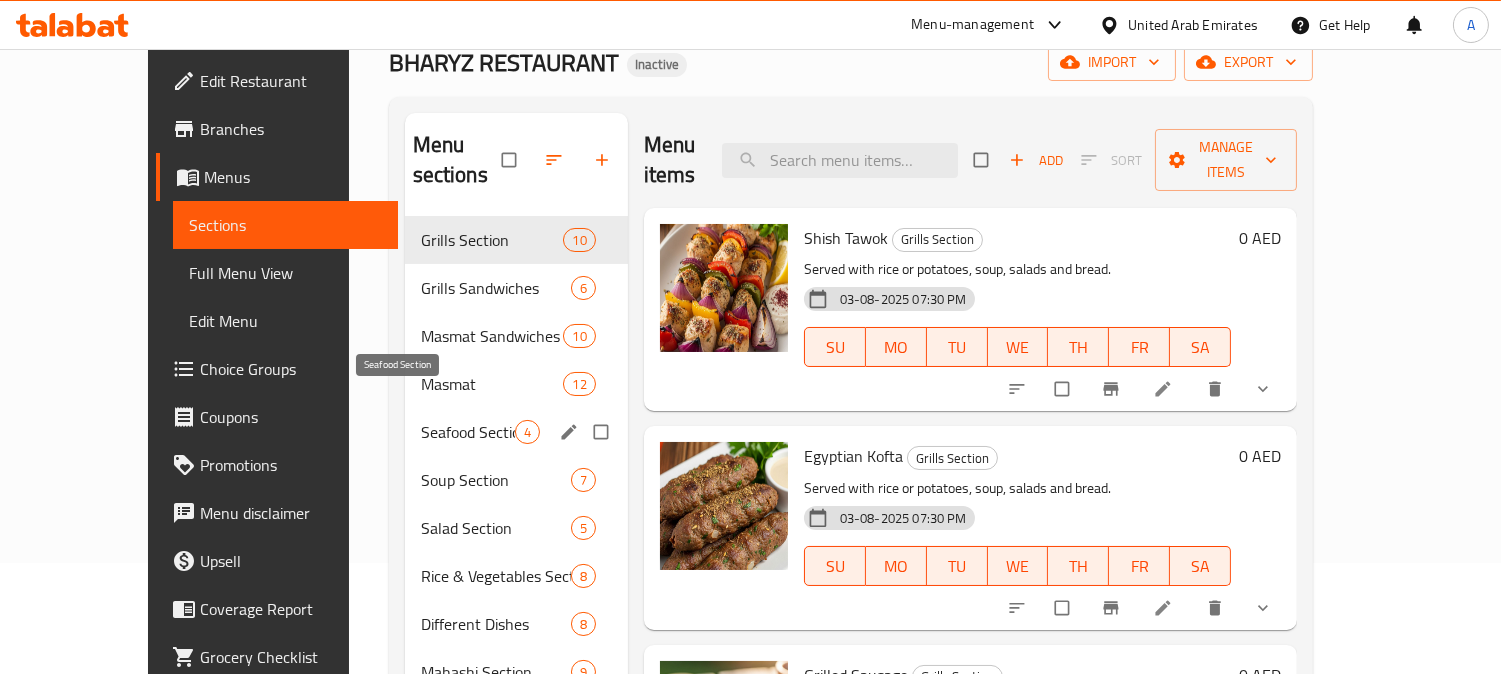 click on "Seafood Section" at bounding box center [468, 432] 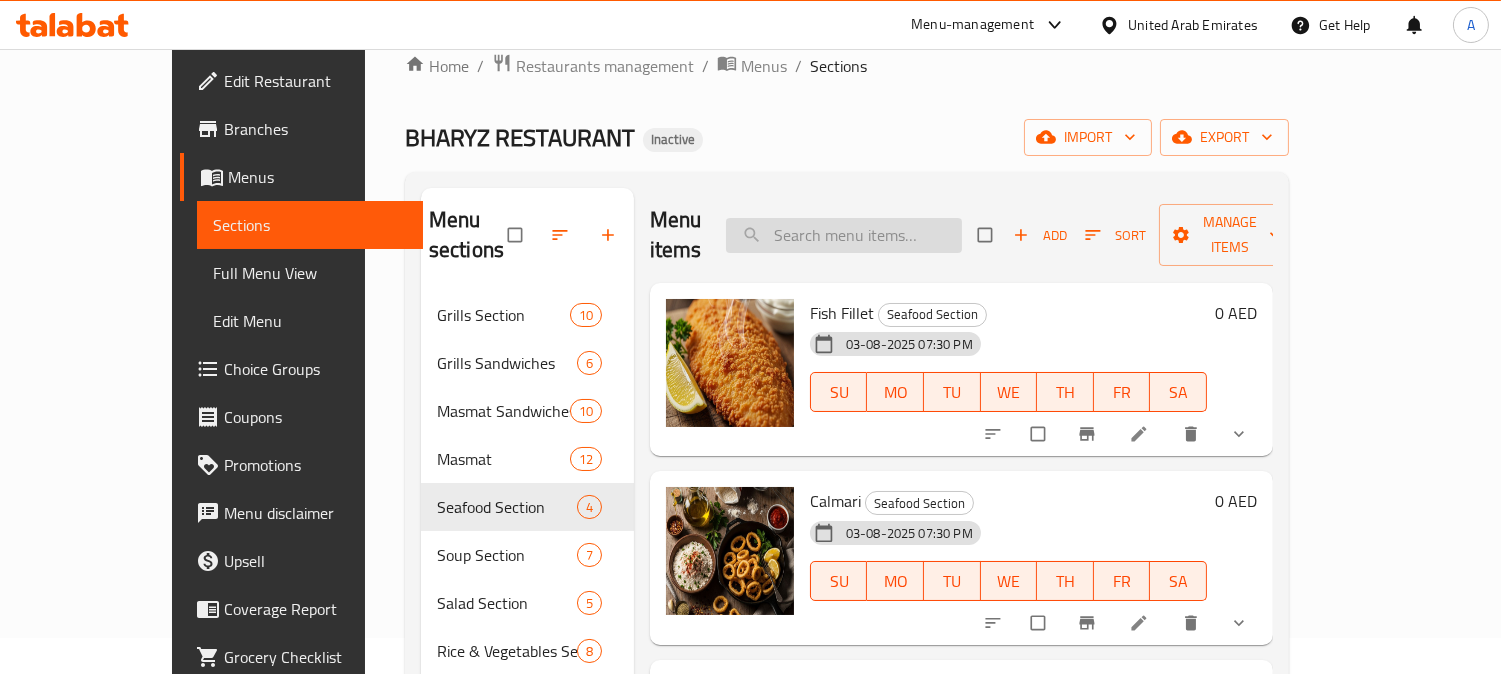 scroll, scrollTop: 0, scrollLeft: 0, axis: both 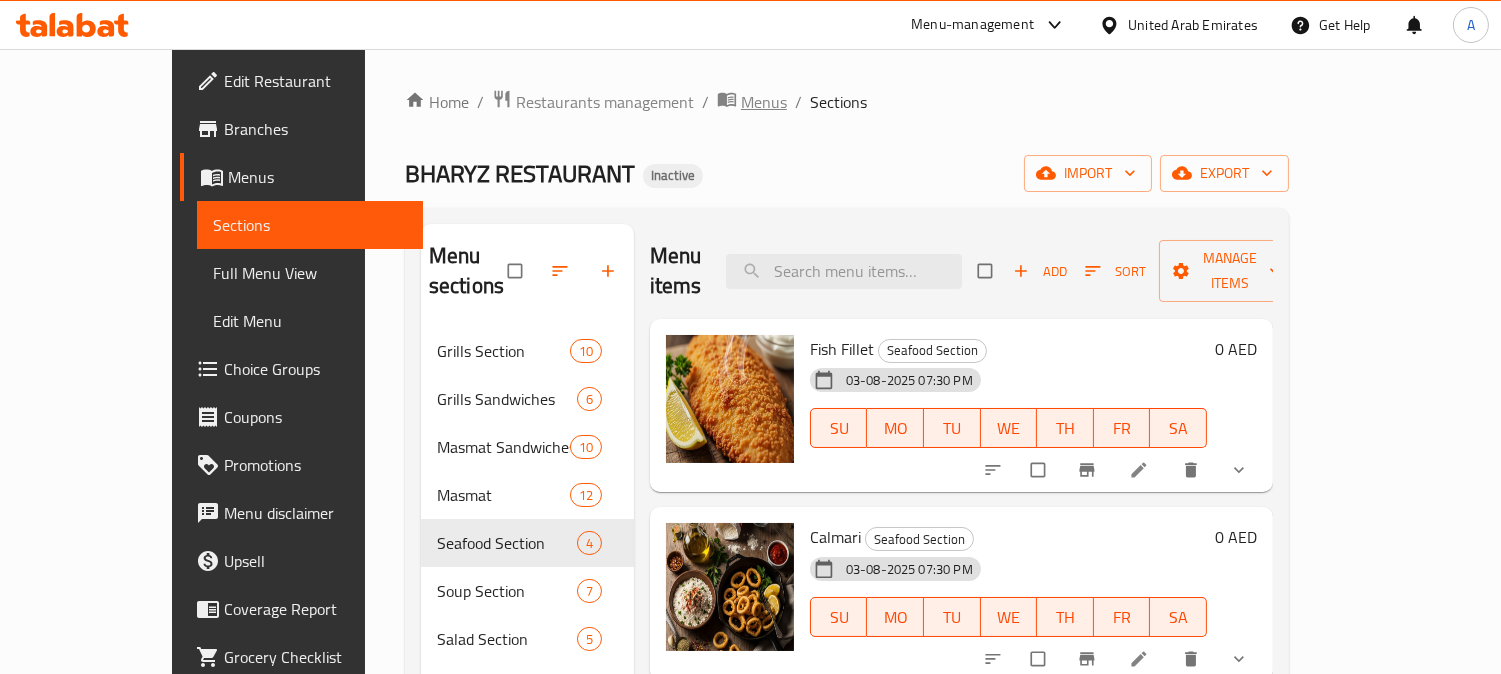 click on "Menus" at bounding box center [764, 102] 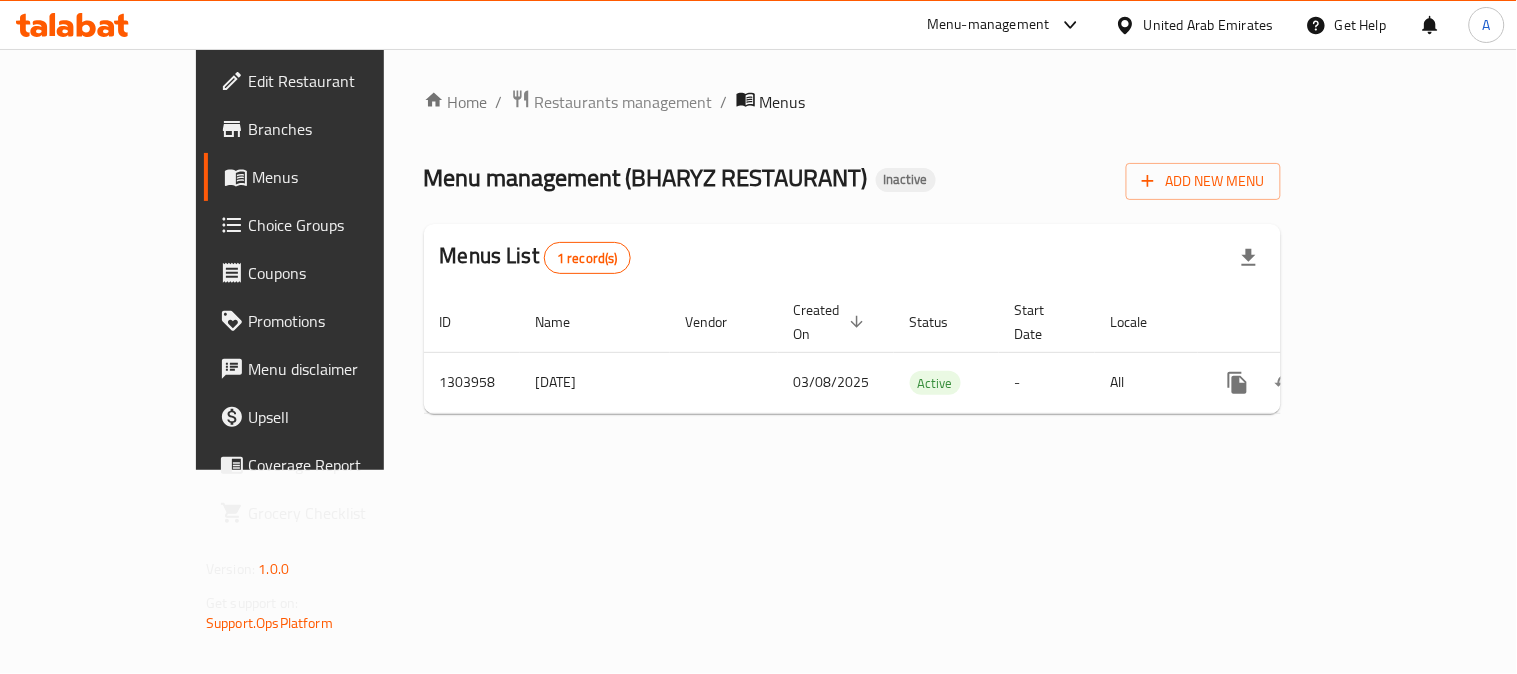click on "Home / Restaurants management / Menus Menu management ( BHARYZ RESTAURANT )  Inactive Add New Menu Menus List   1 record(s) ID Name Vendor Created On sorted descending Status Start Date Locale Actions 1303958 8/3/2025 03/08/2025 Active - All" at bounding box center (852, 259) 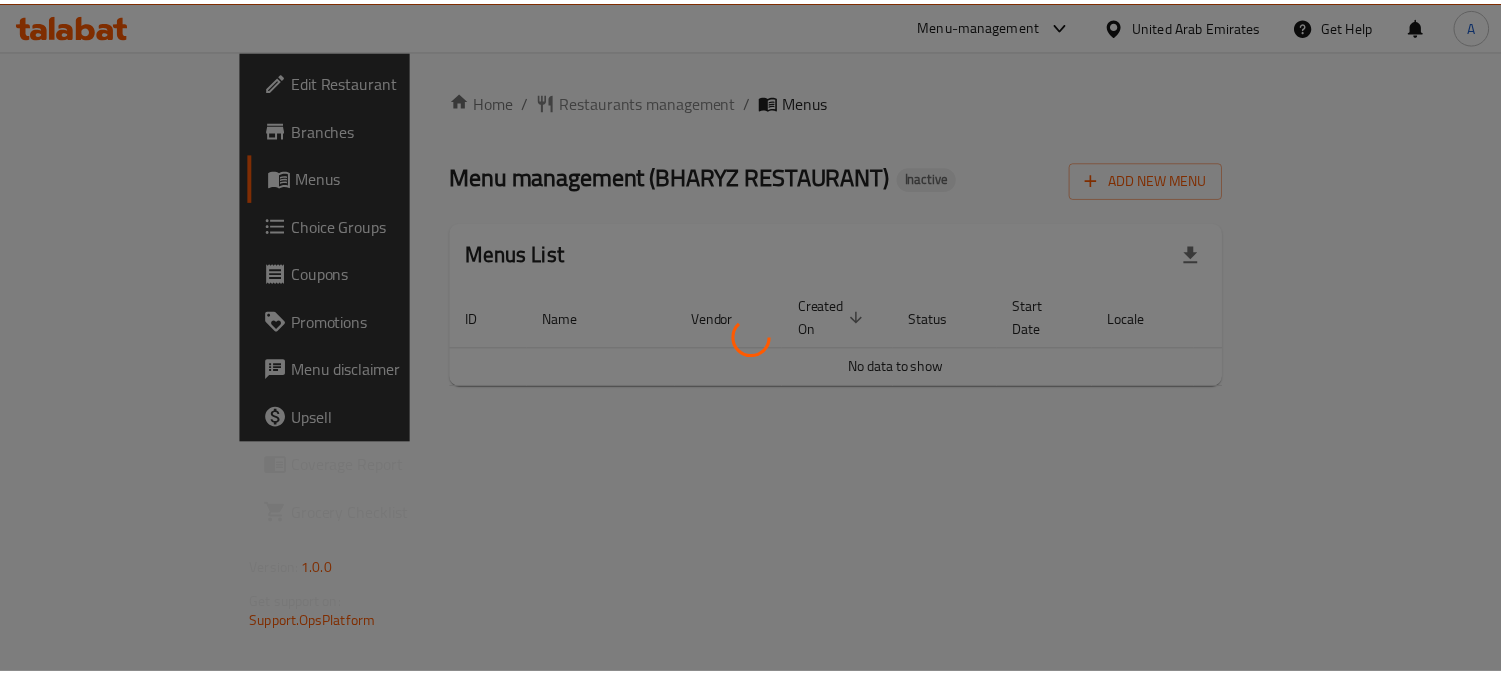scroll, scrollTop: 0, scrollLeft: 0, axis: both 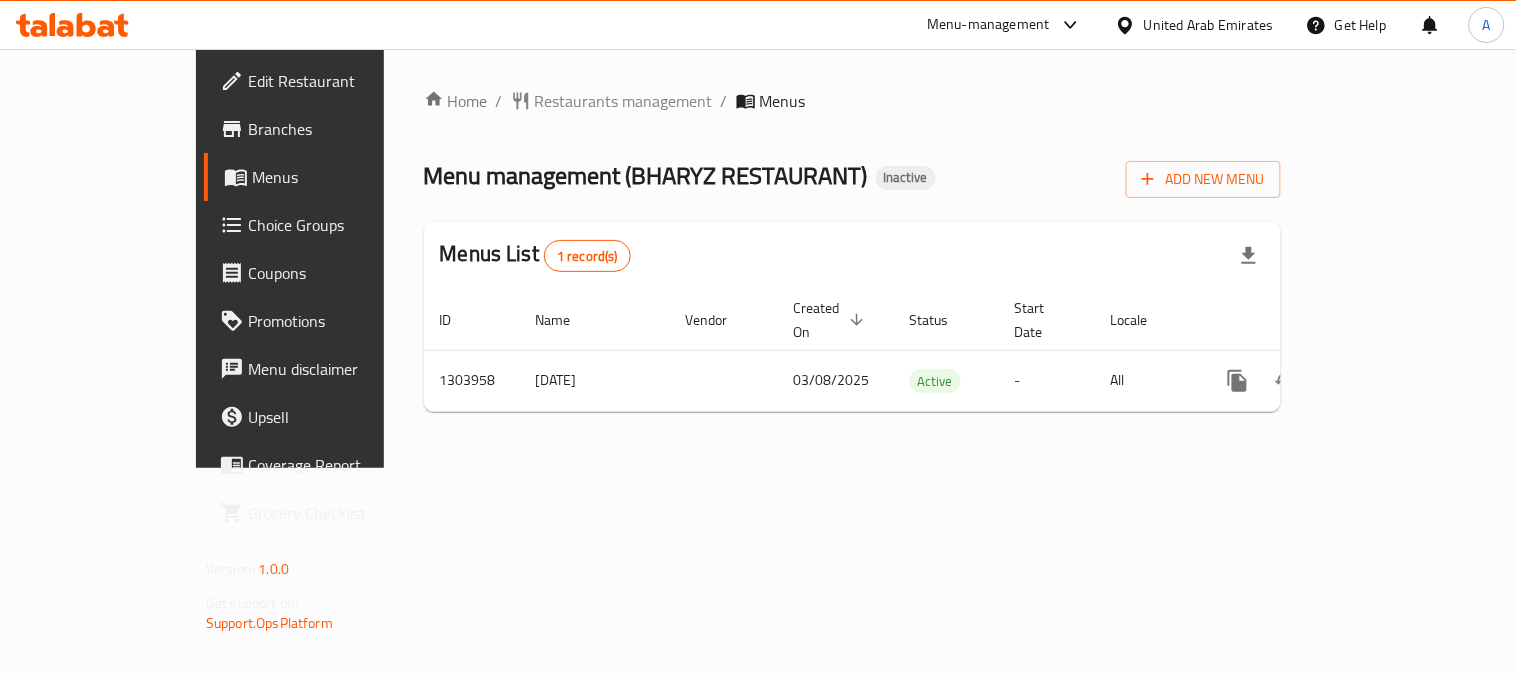 click on "Menu management ( BHARYZ RESTAURANT )  Inactive Add New Menu" at bounding box center (852, 175) 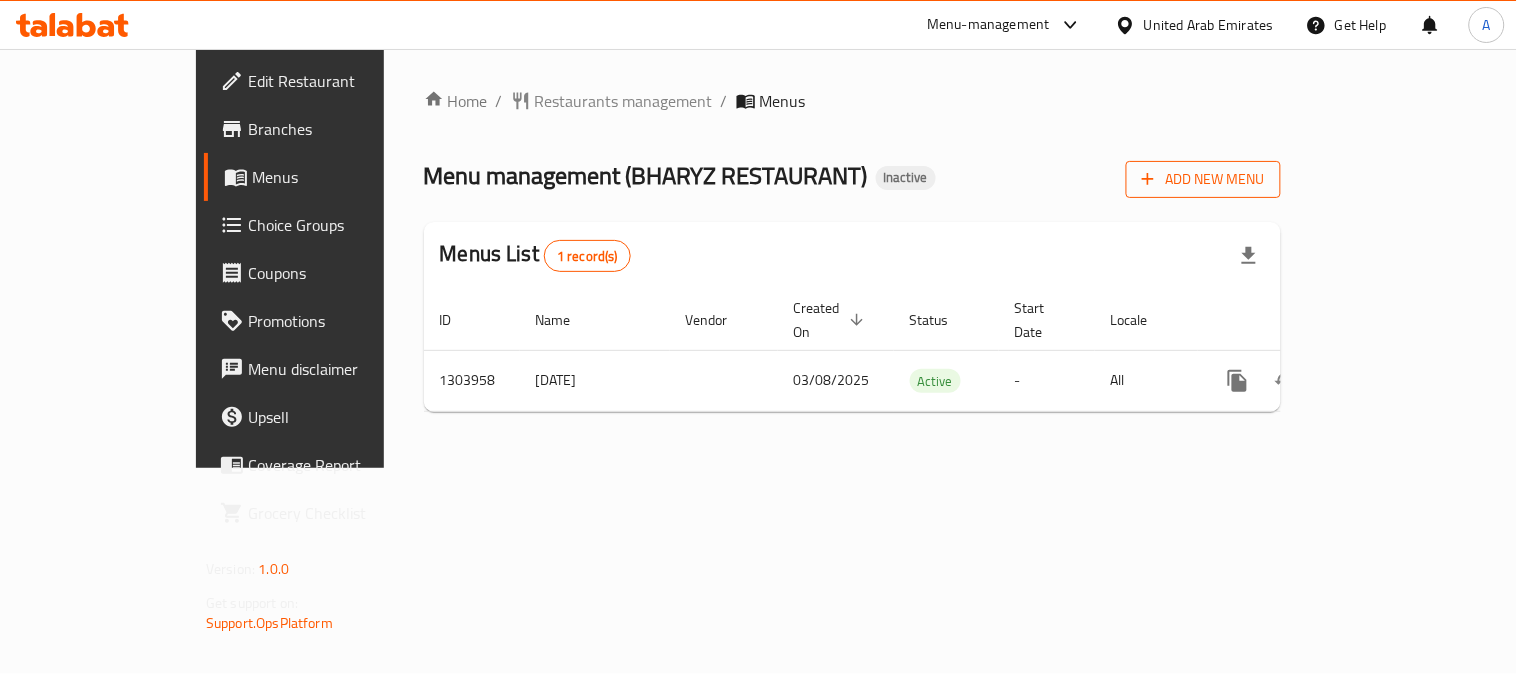 click 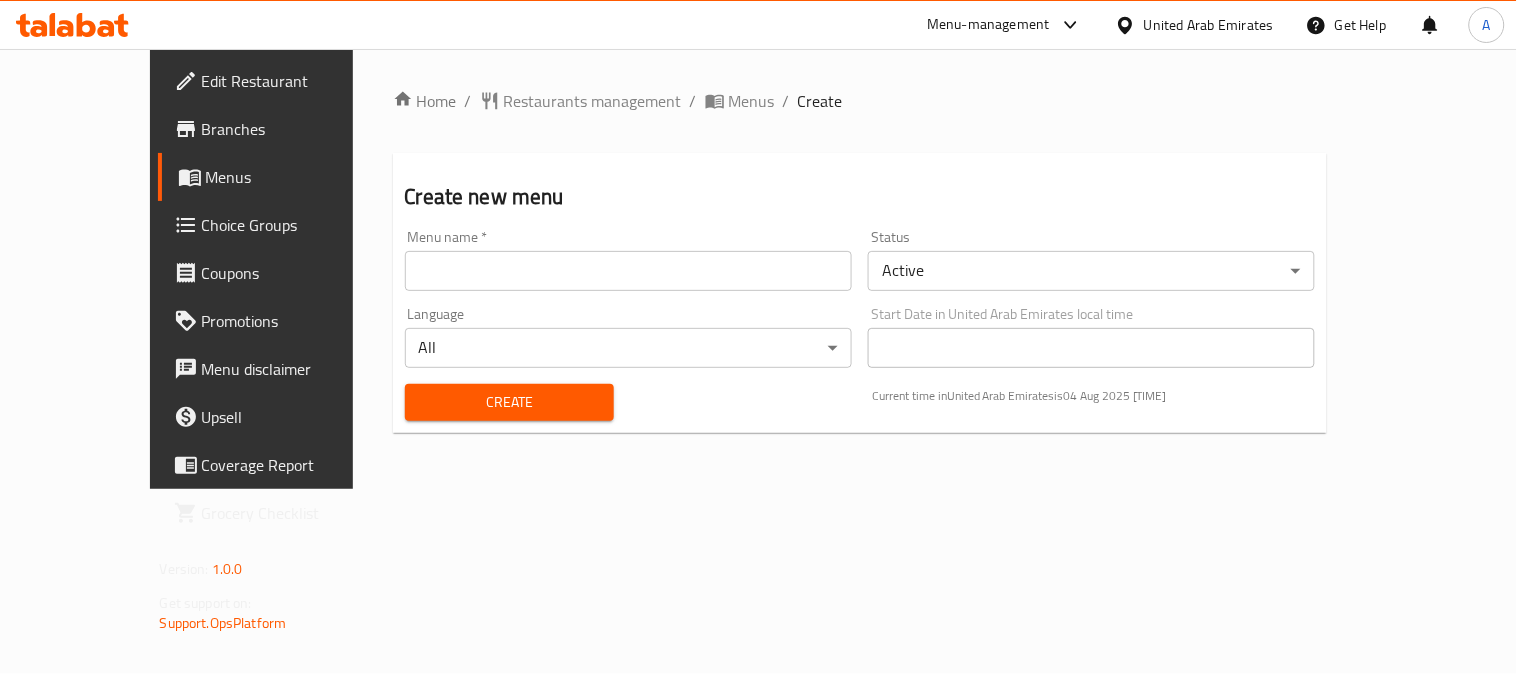 click at bounding box center (628, 271) 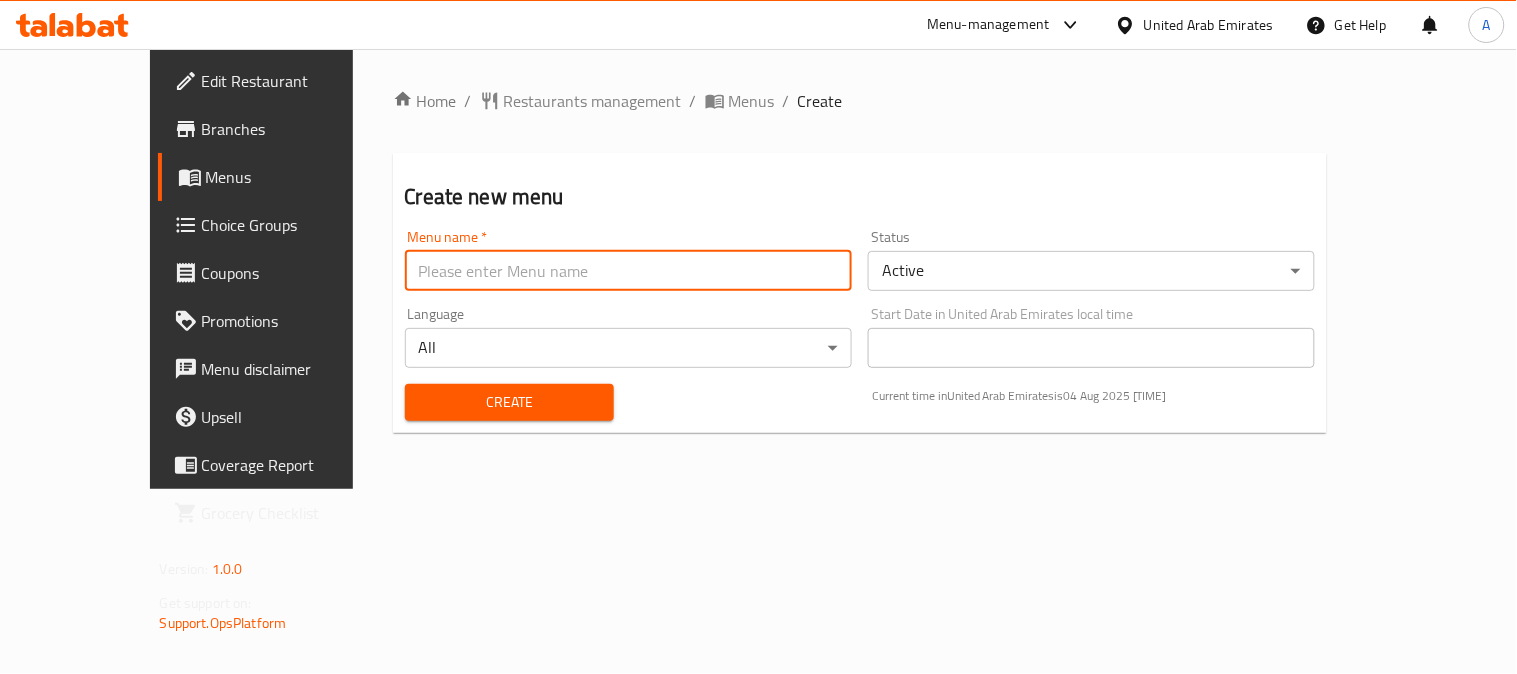 drag, startPoint x: 660, startPoint y: 97, endPoint x: 682, endPoint y: 144, distance: 51.894123 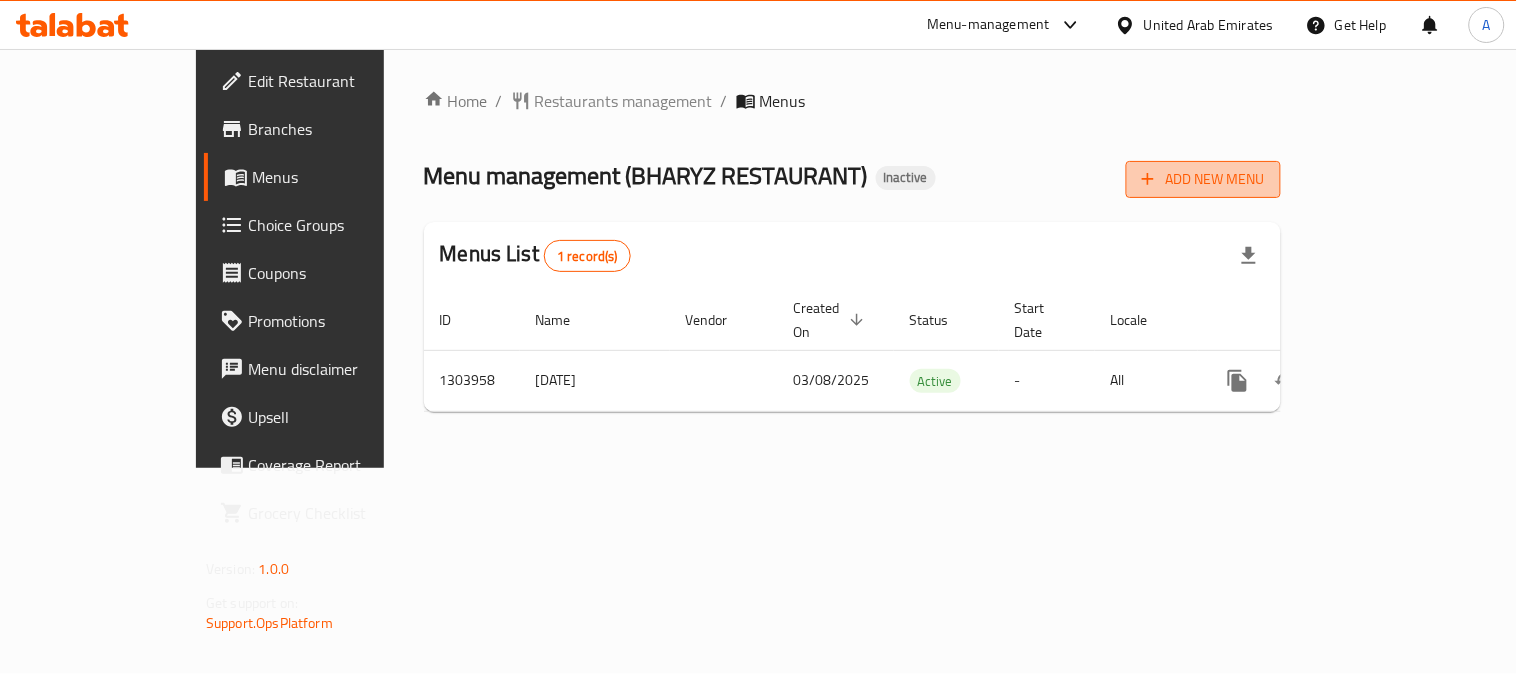 click on "Add New Menu" at bounding box center [1203, 179] 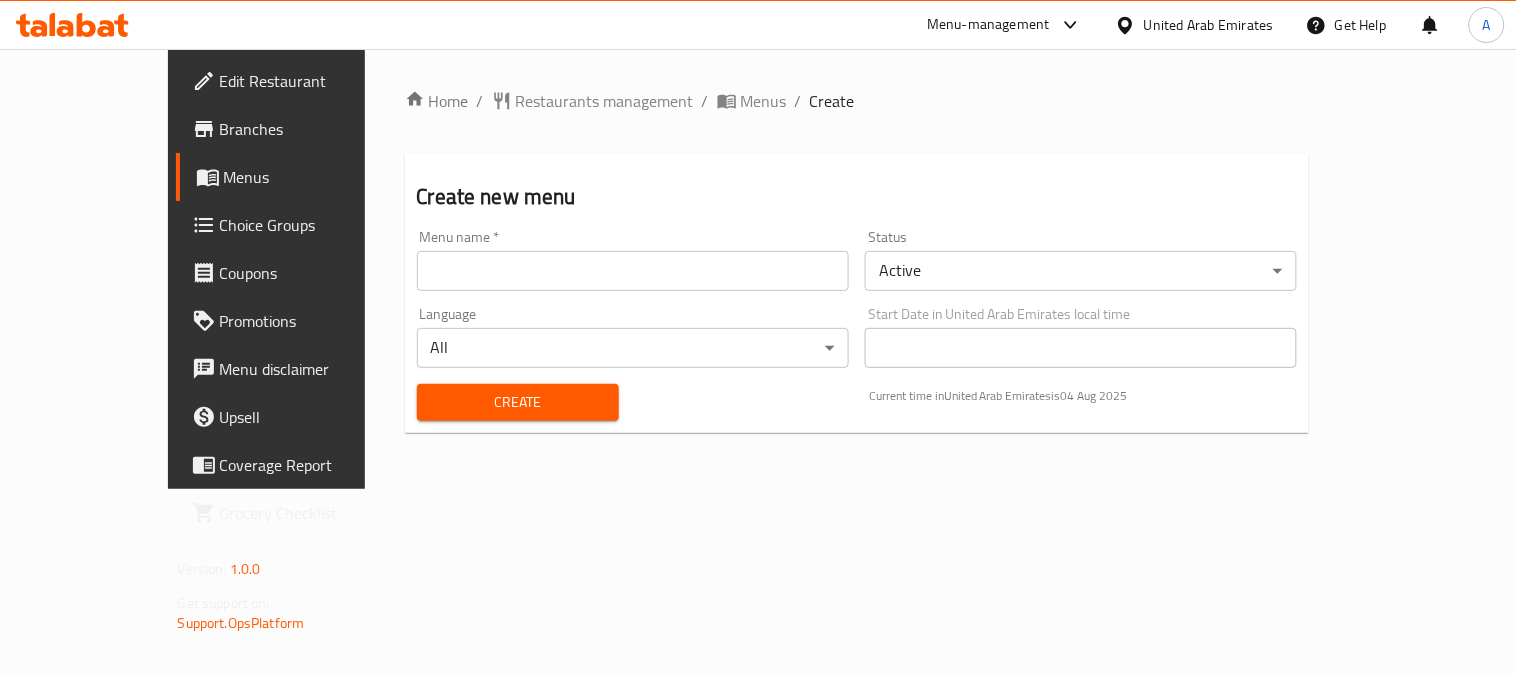 click at bounding box center (633, 271) 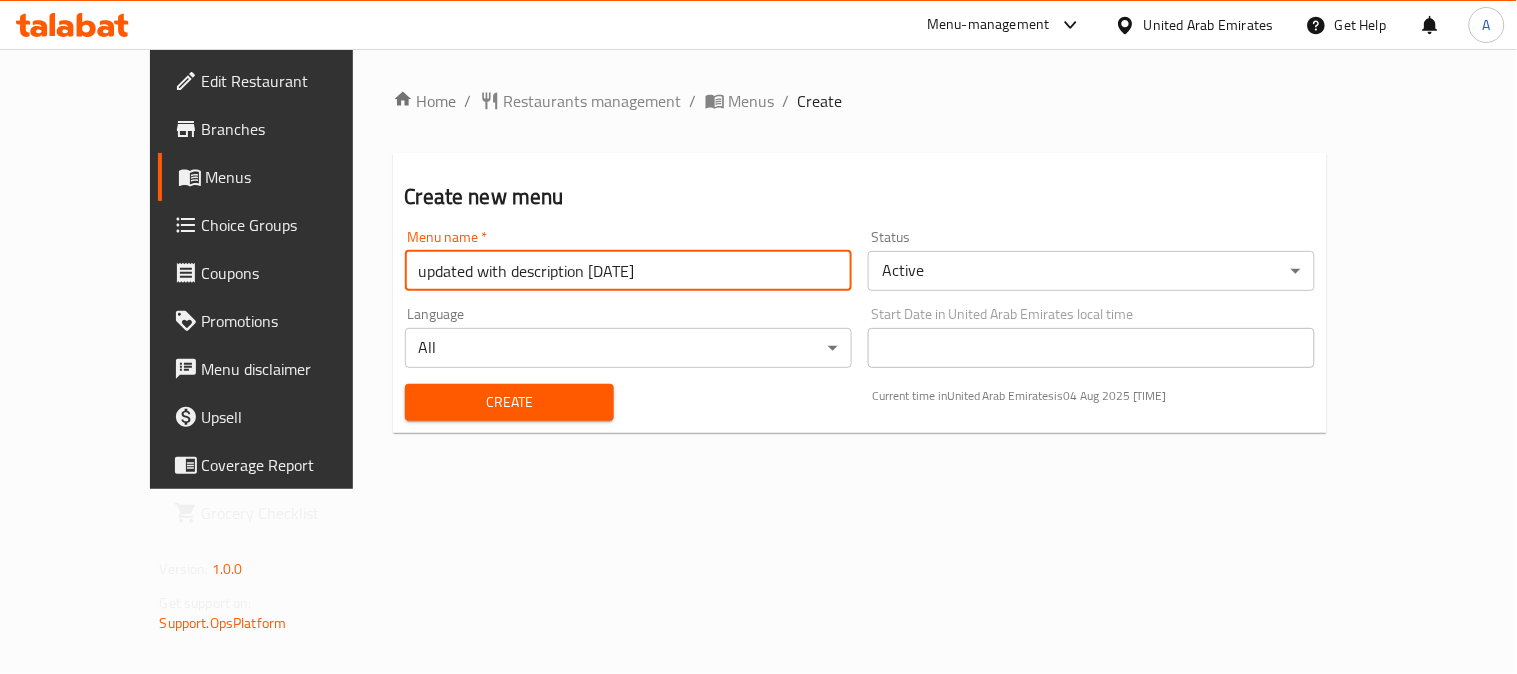 drag, startPoint x: 483, startPoint y: 268, endPoint x: 695, endPoint y: 274, distance: 212.08488 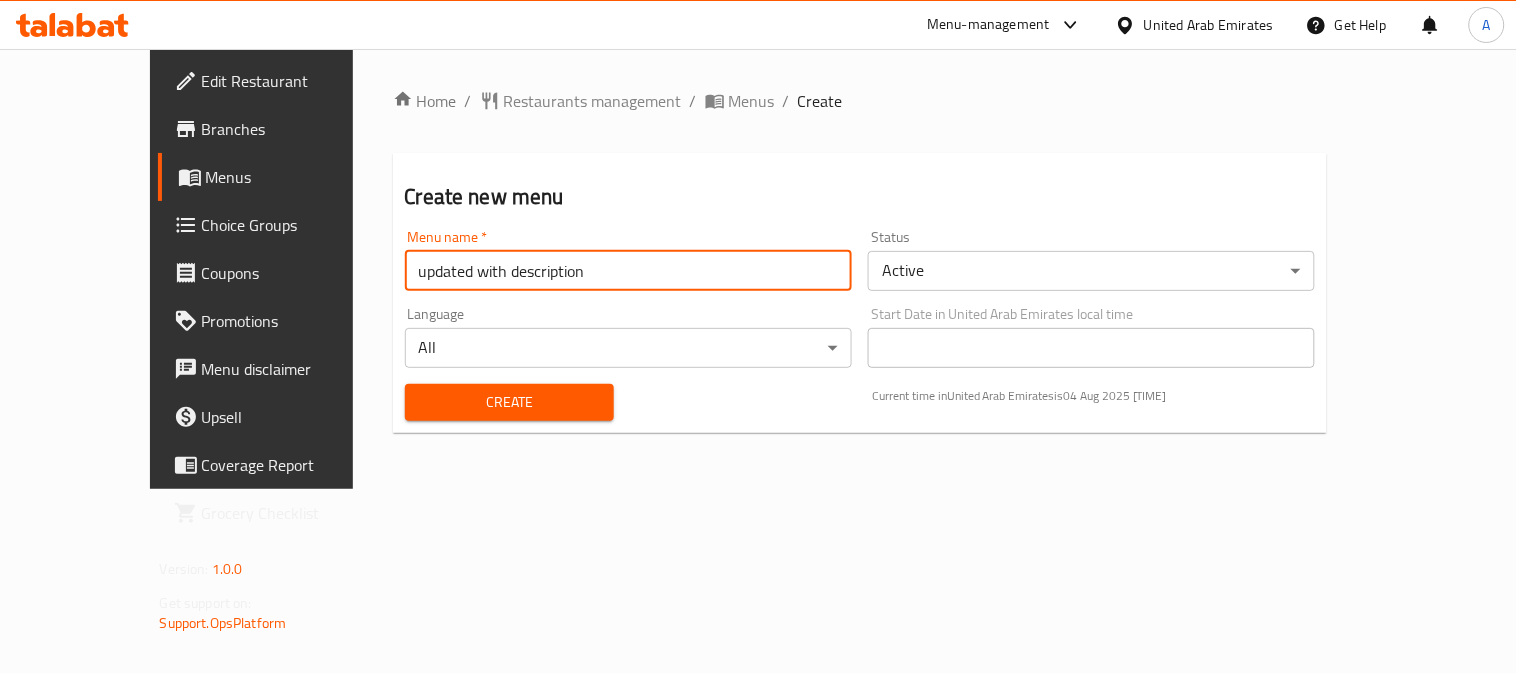 type on "updated with description" 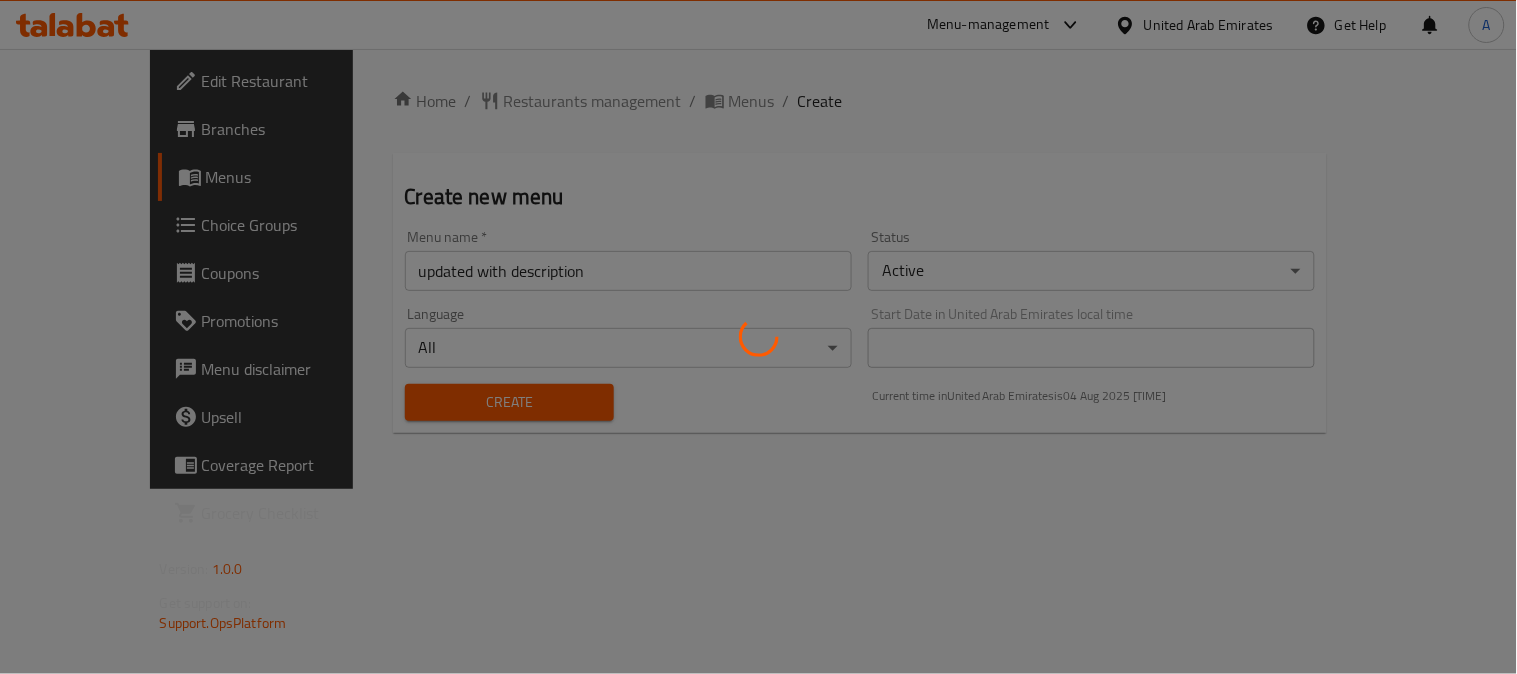 type 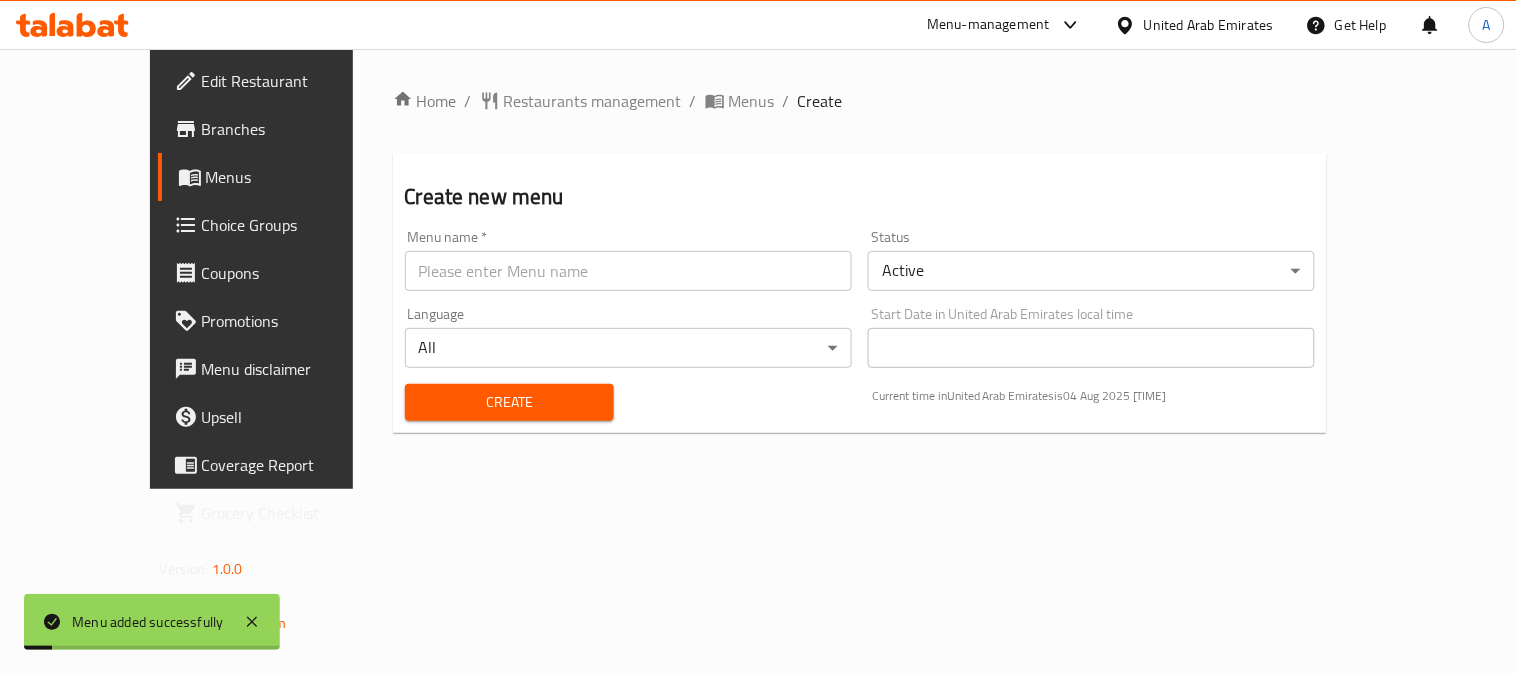 drag, startPoint x: 656, startPoint y: 96, endPoint x: 988, endPoint y: 210, distance: 351.02707 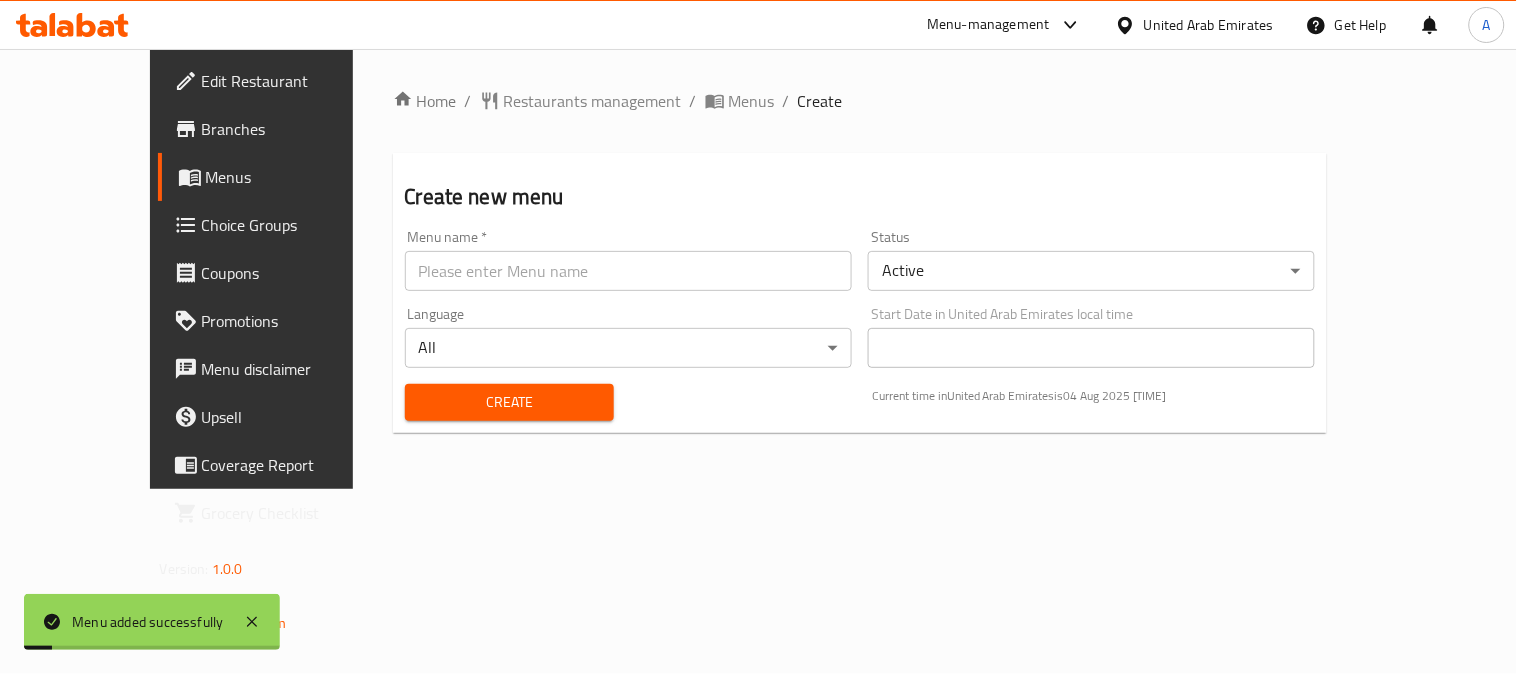 click on "Menus" at bounding box center [752, 101] 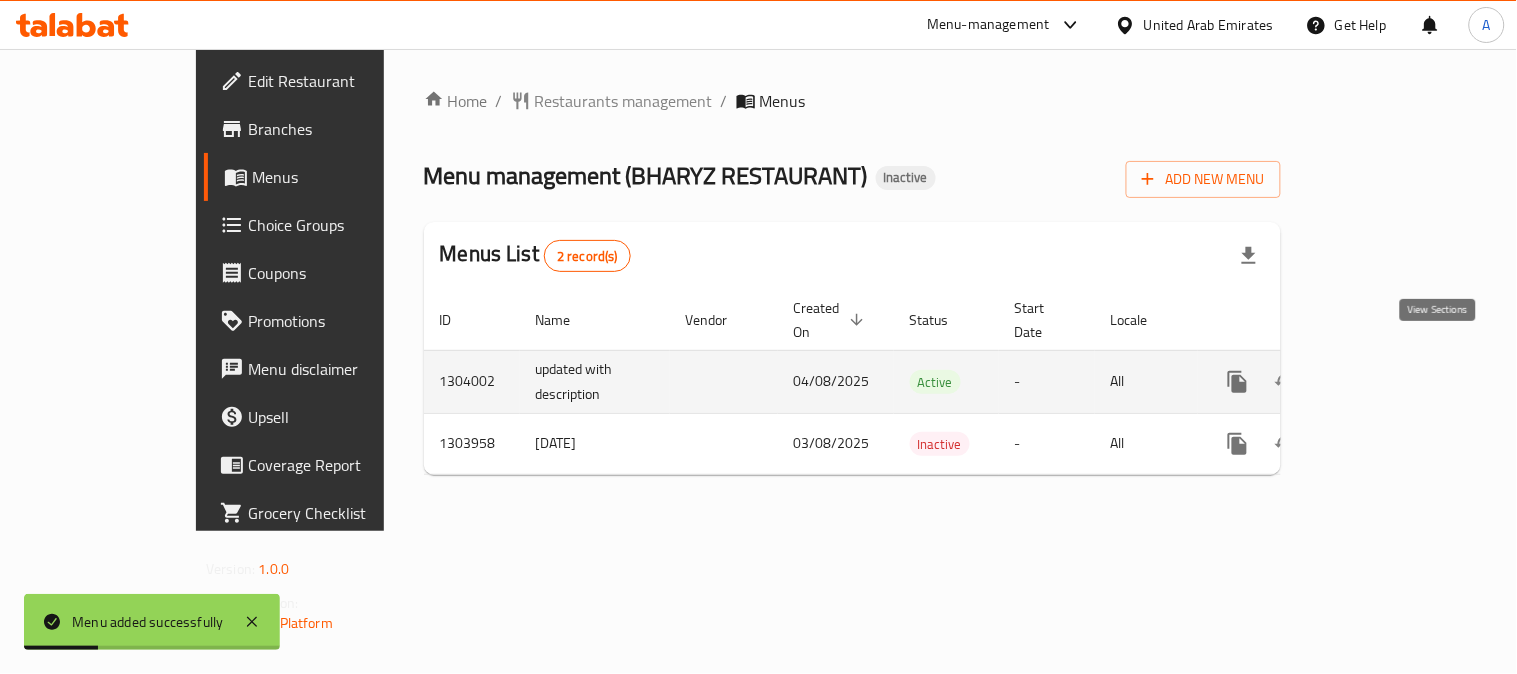 click 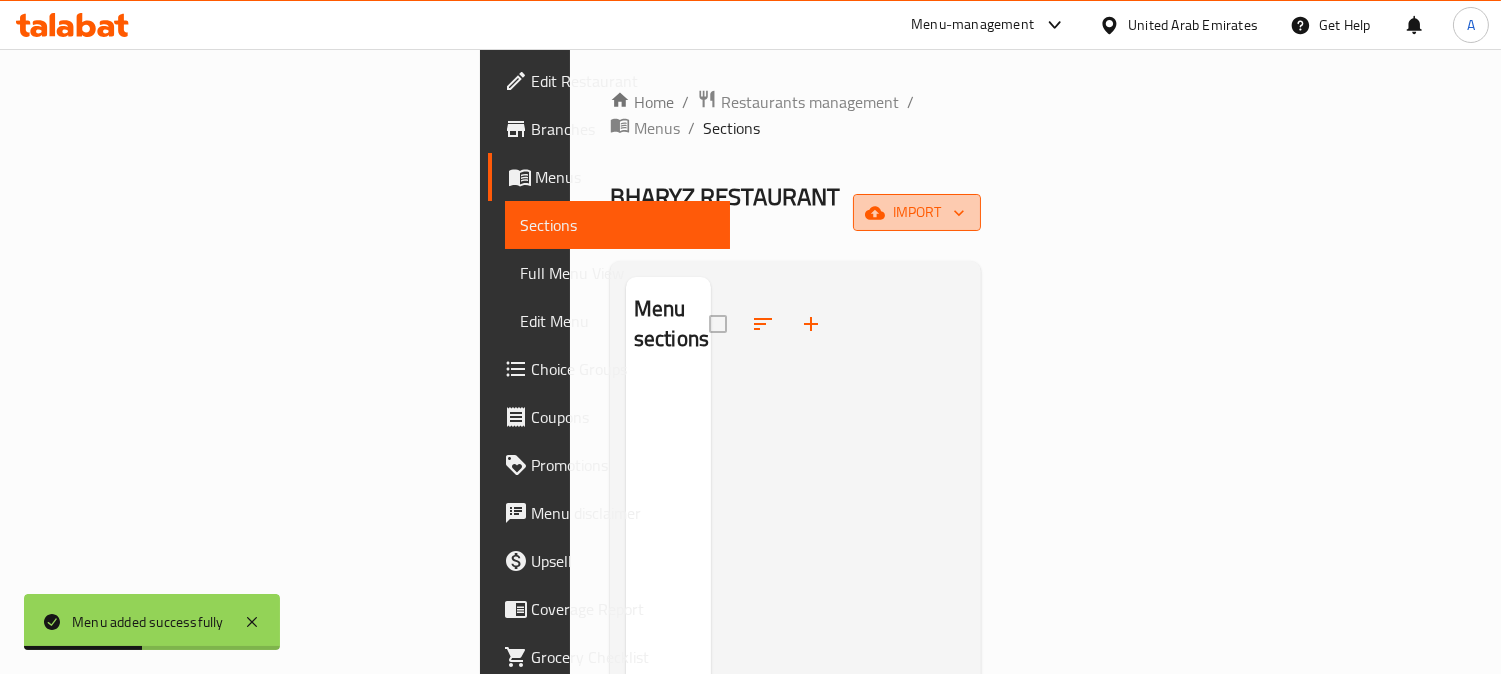 click on "import" at bounding box center [917, 212] 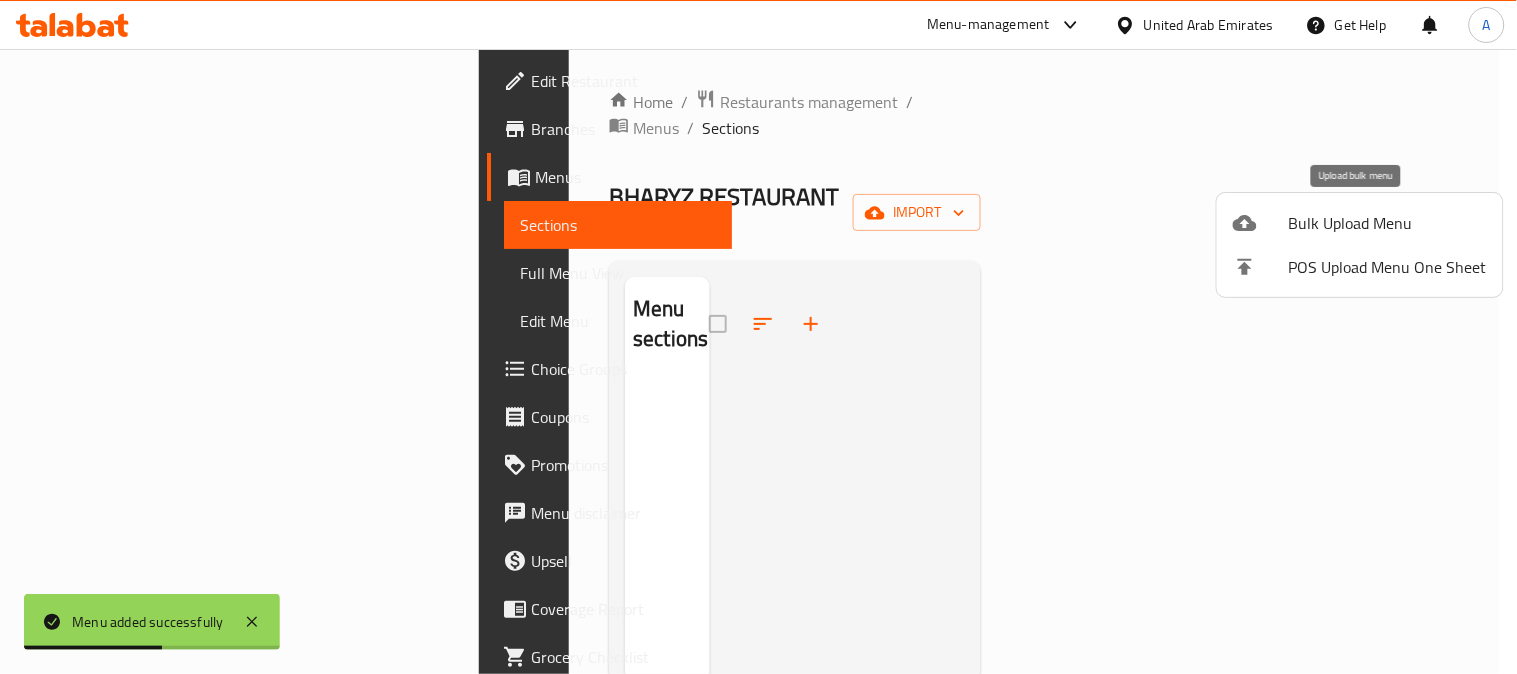 click at bounding box center [1261, 223] 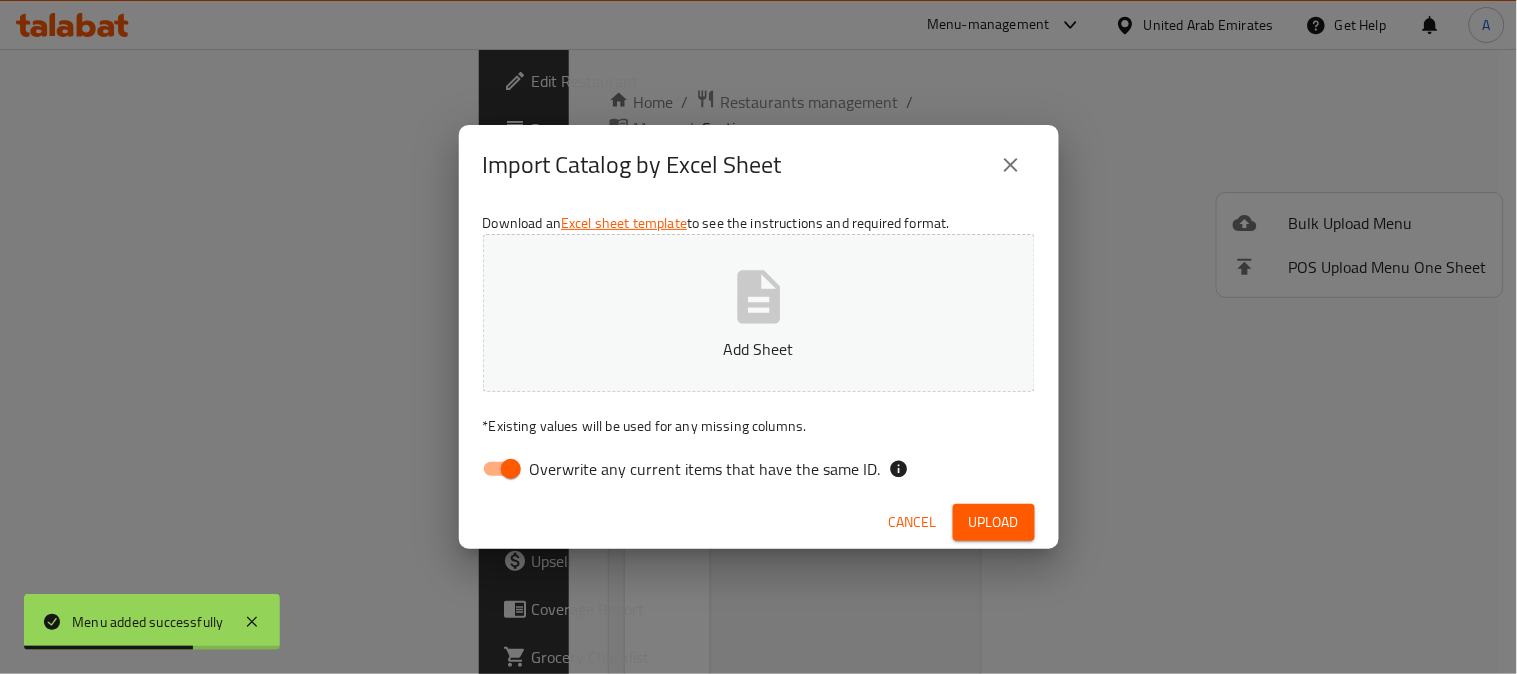 click on "Overwrite any current items that have the same ID." at bounding box center [705, 469] 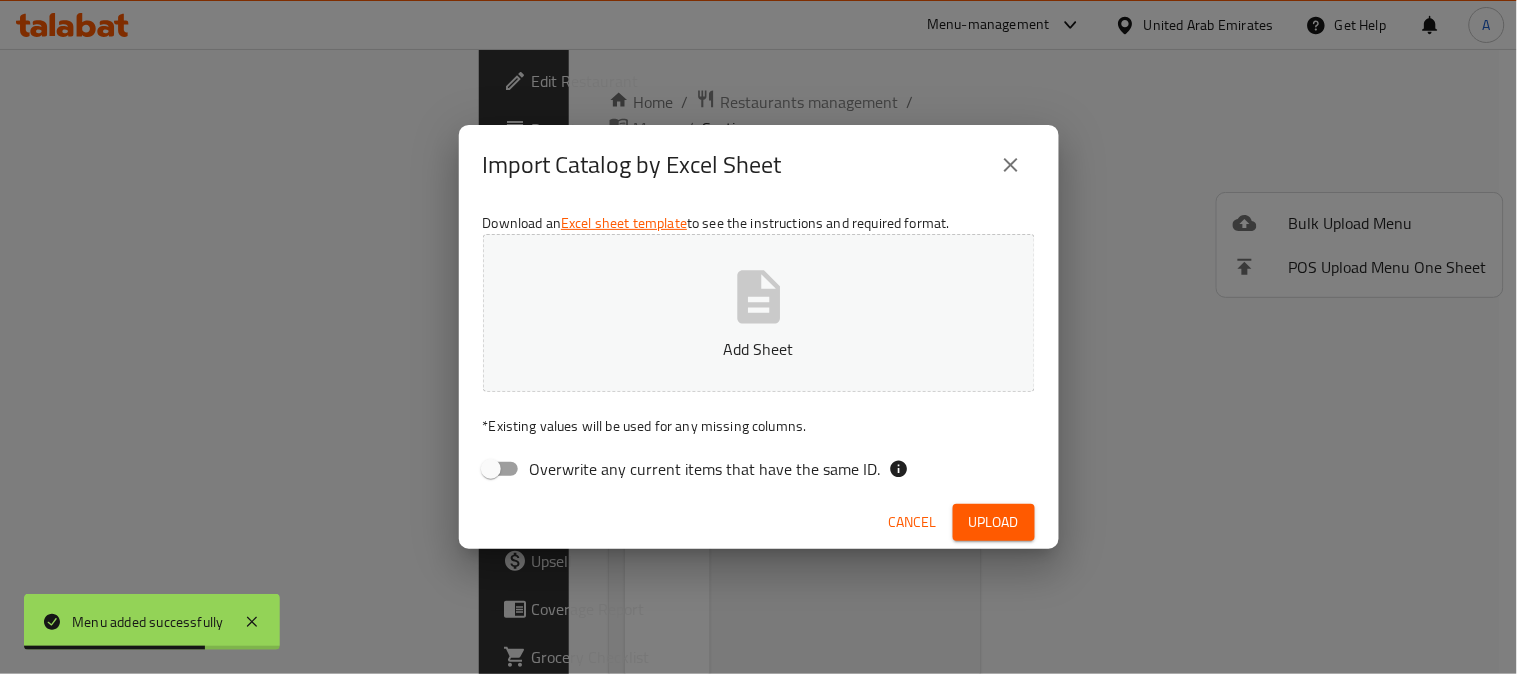 click on "Add Sheet" at bounding box center (759, 349) 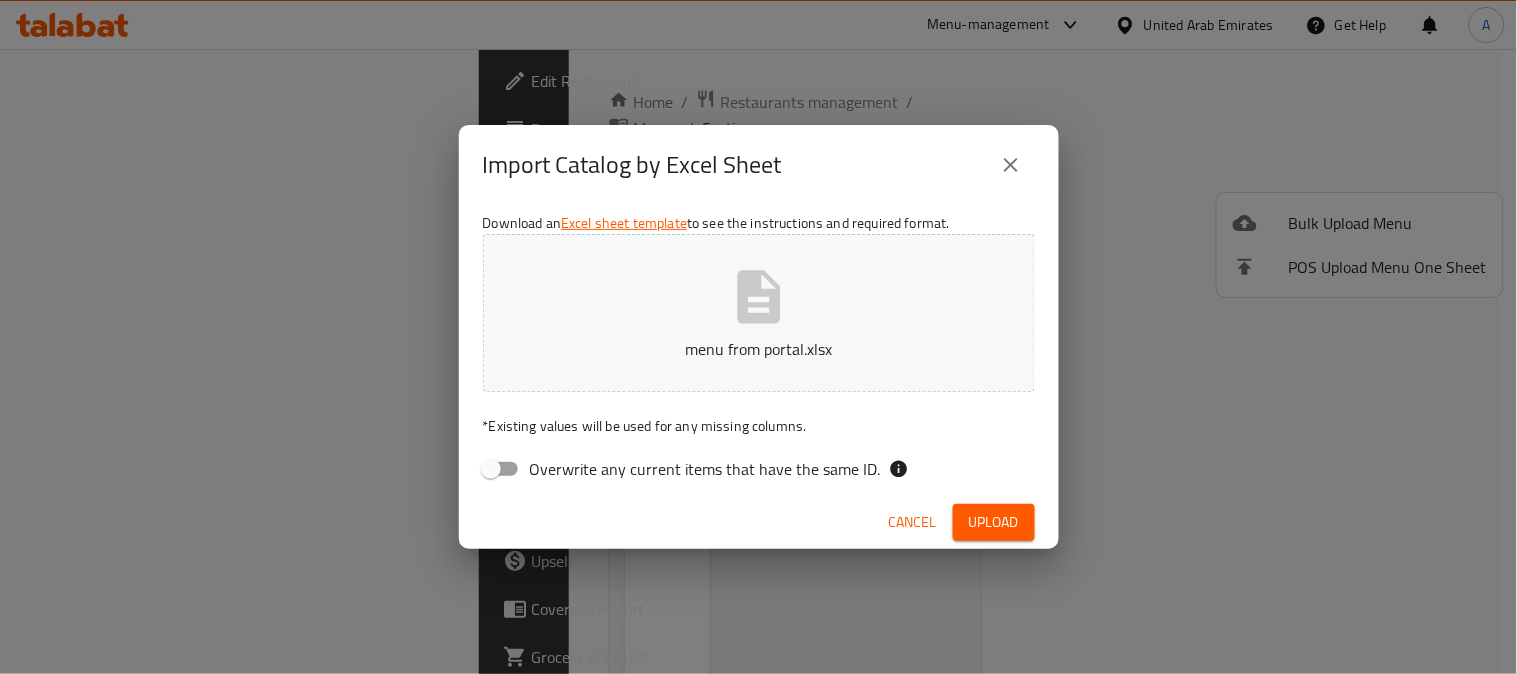 click on "Upload" at bounding box center [994, 522] 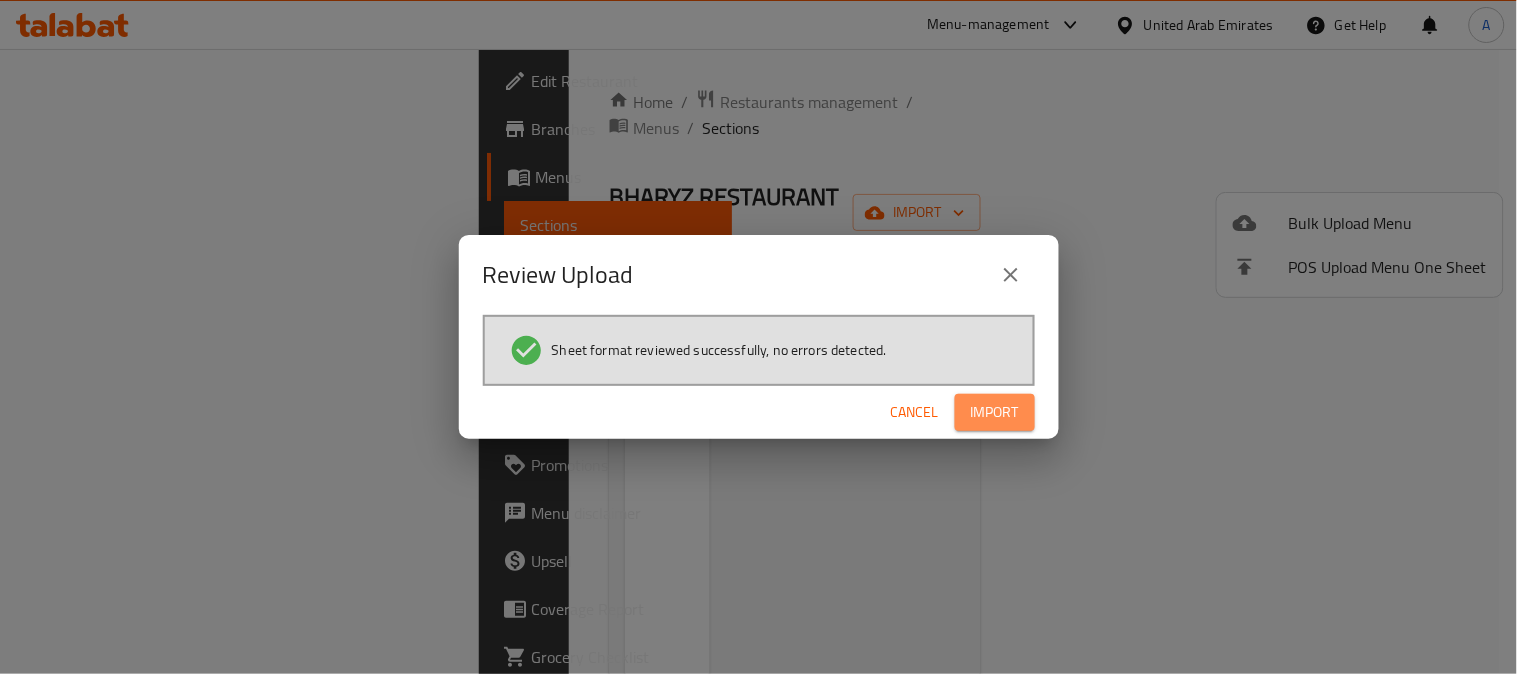 click on "Import" at bounding box center [995, 412] 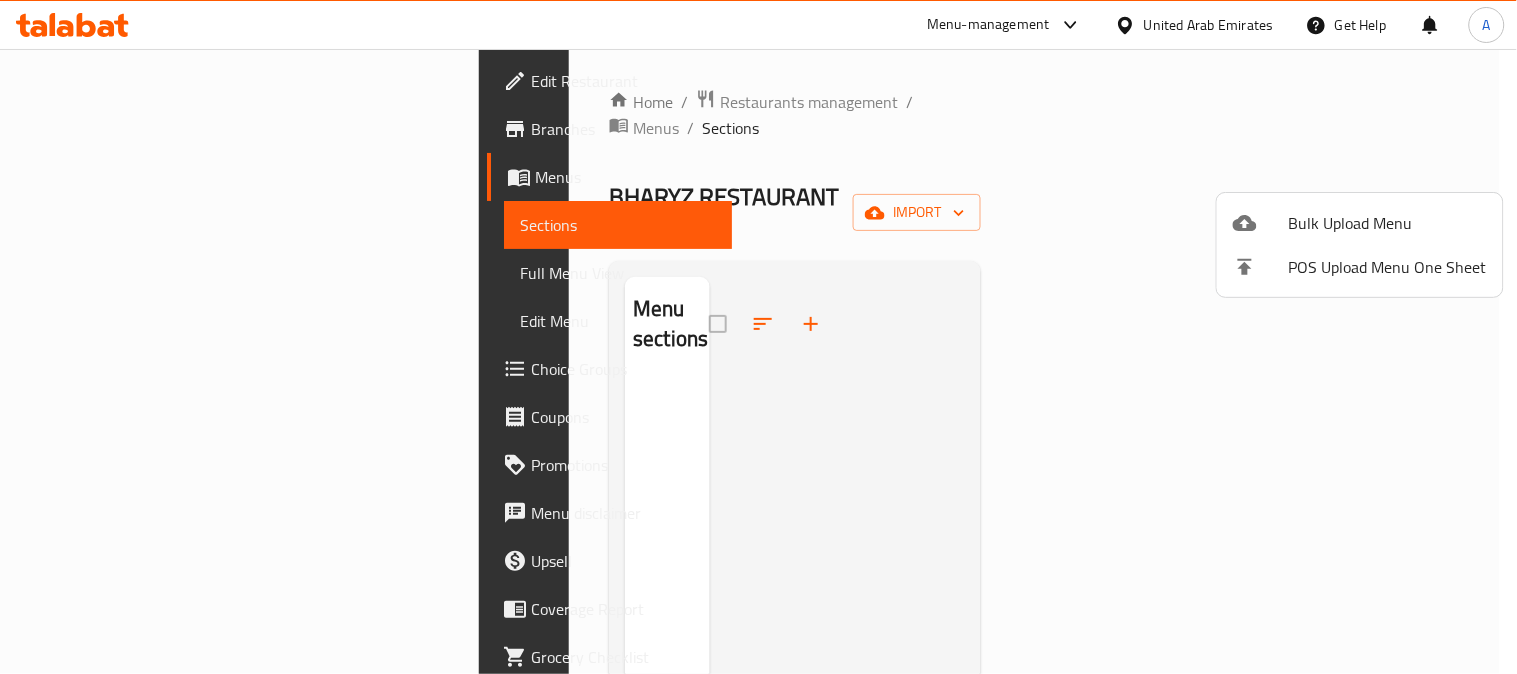 click at bounding box center [758, 337] 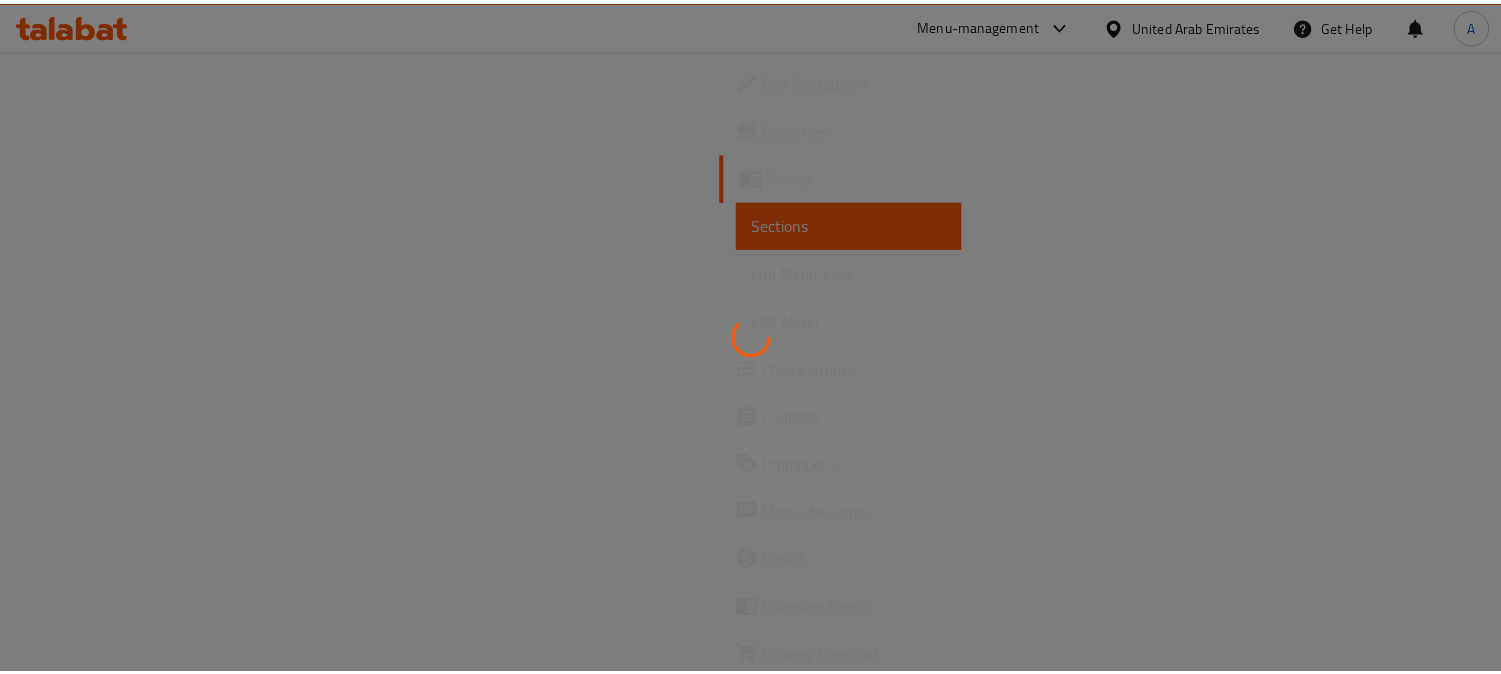 scroll, scrollTop: 0, scrollLeft: 0, axis: both 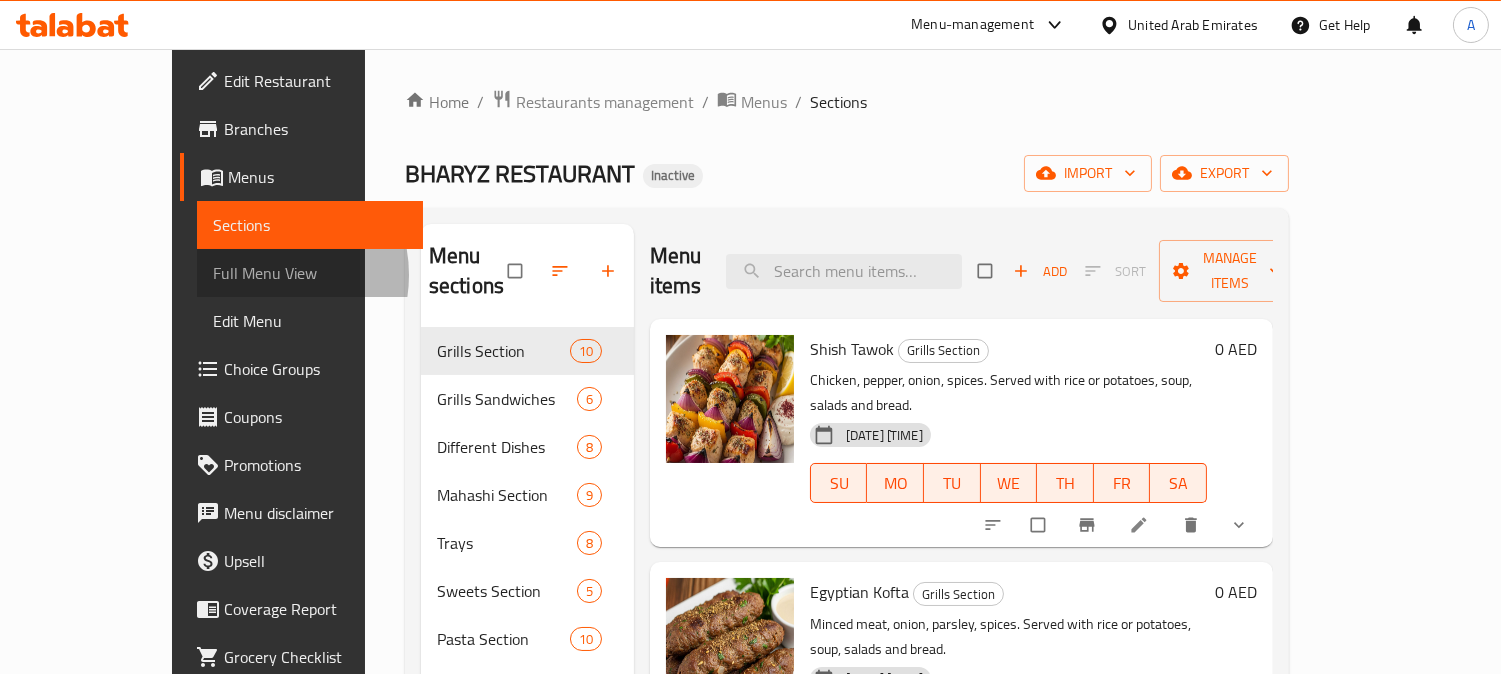 click on "Full Menu View" at bounding box center (310, 273) 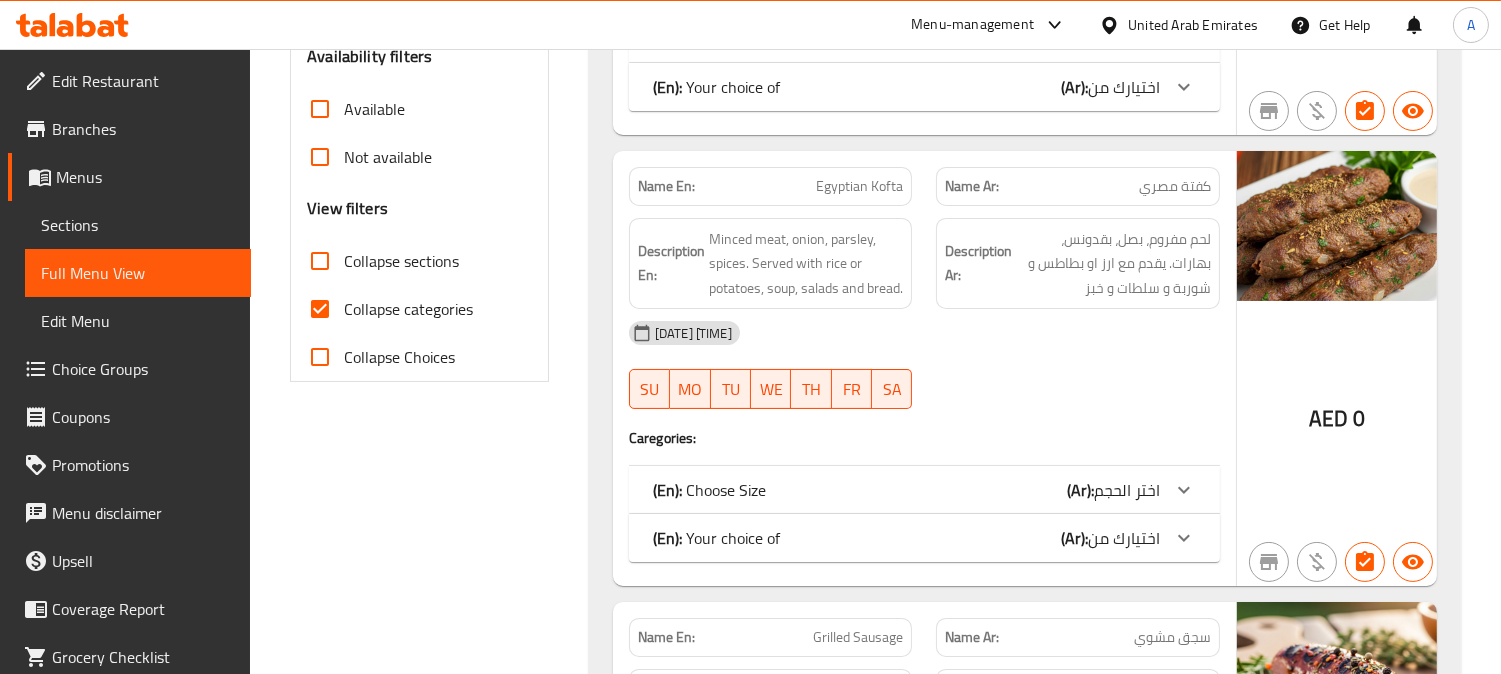 scroll, scrollTop: 888, scrollLeft: 0, axis: vertical 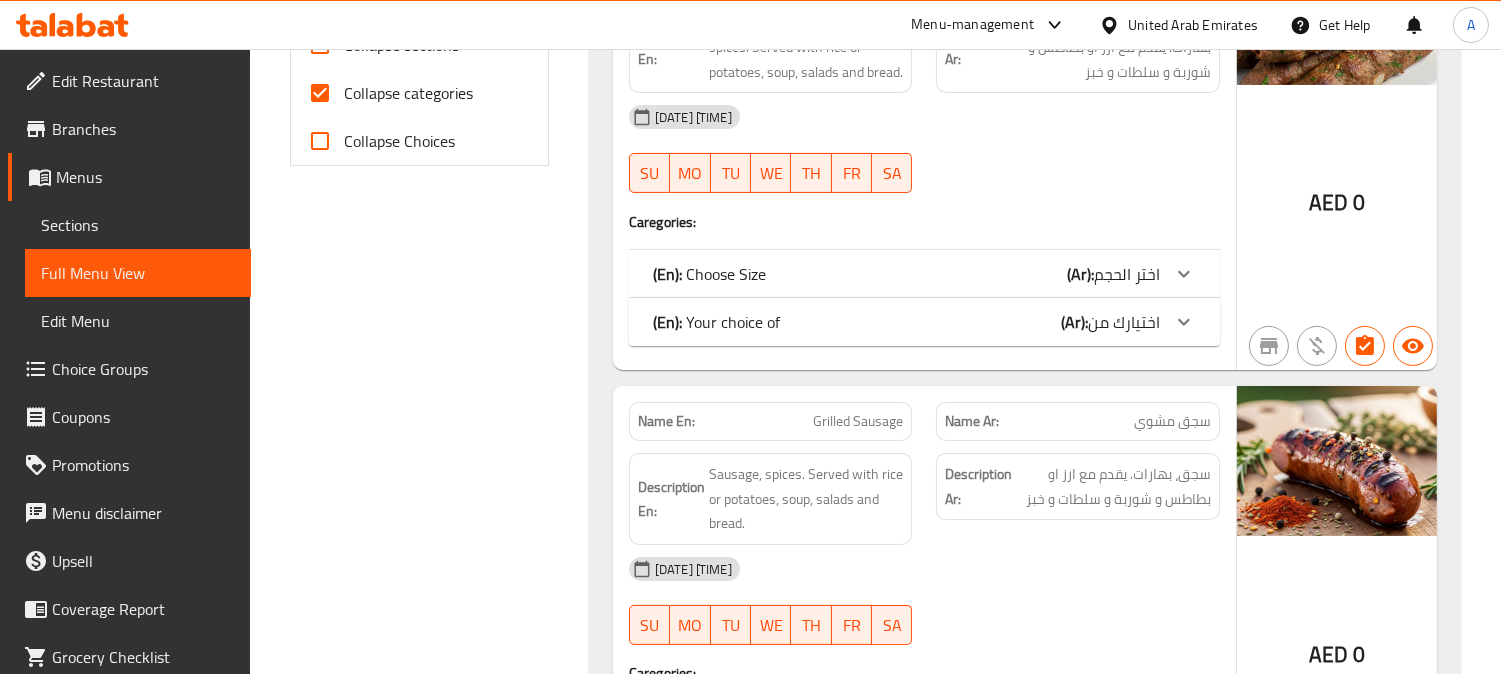 click on "Collapse categories" at bounding box center [320, 93] 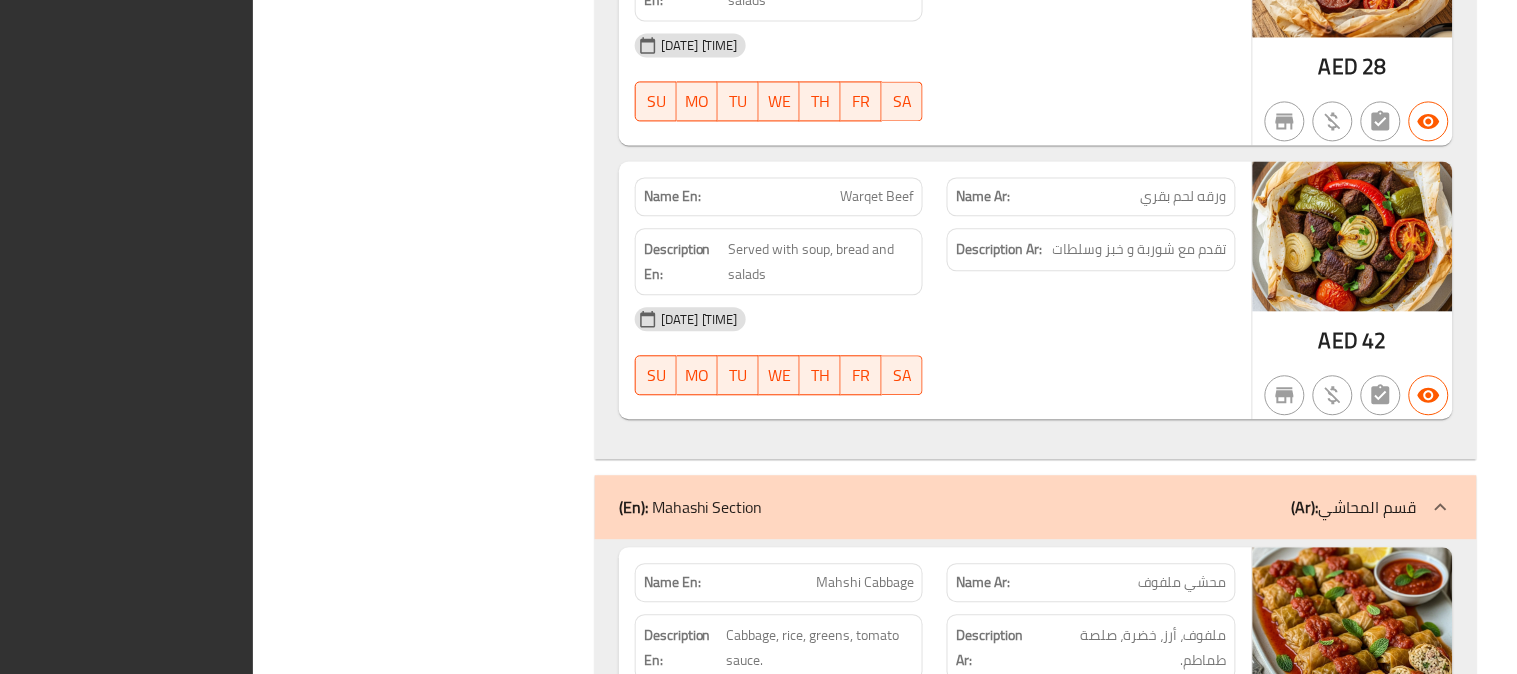 scroll, scrollTop: 13215, scrollLeft: 0, axis: vertical 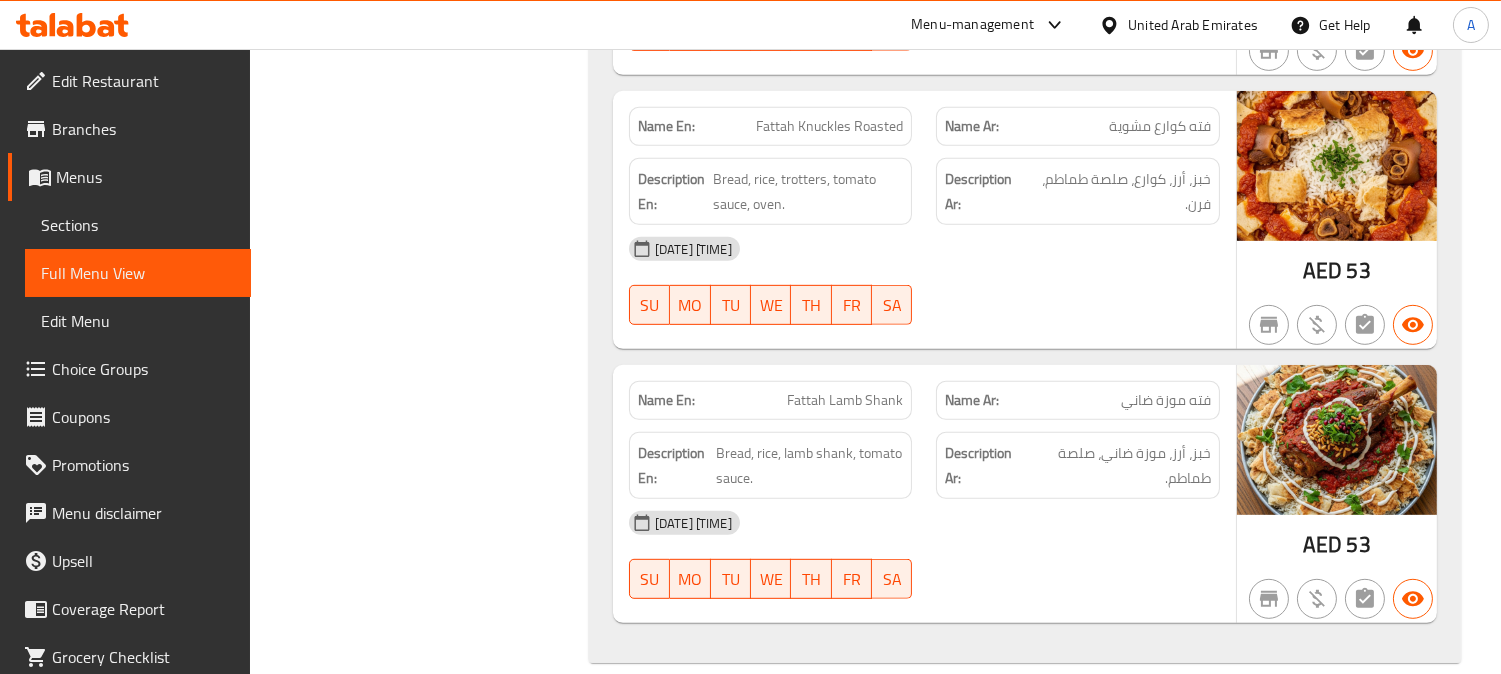 click on "United Arab Emirates" at bounding box center (1193, 25) 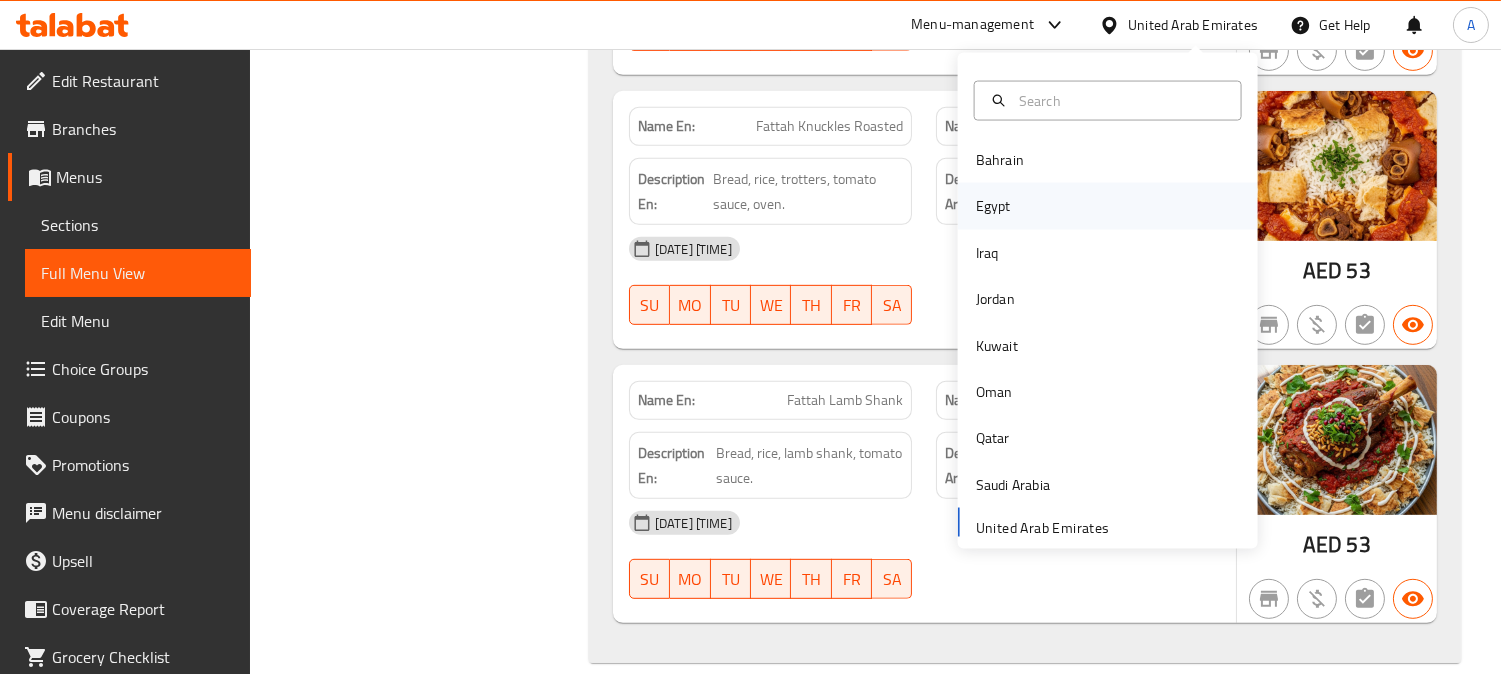 click on "Egypt" at bounding box center (993, 206) 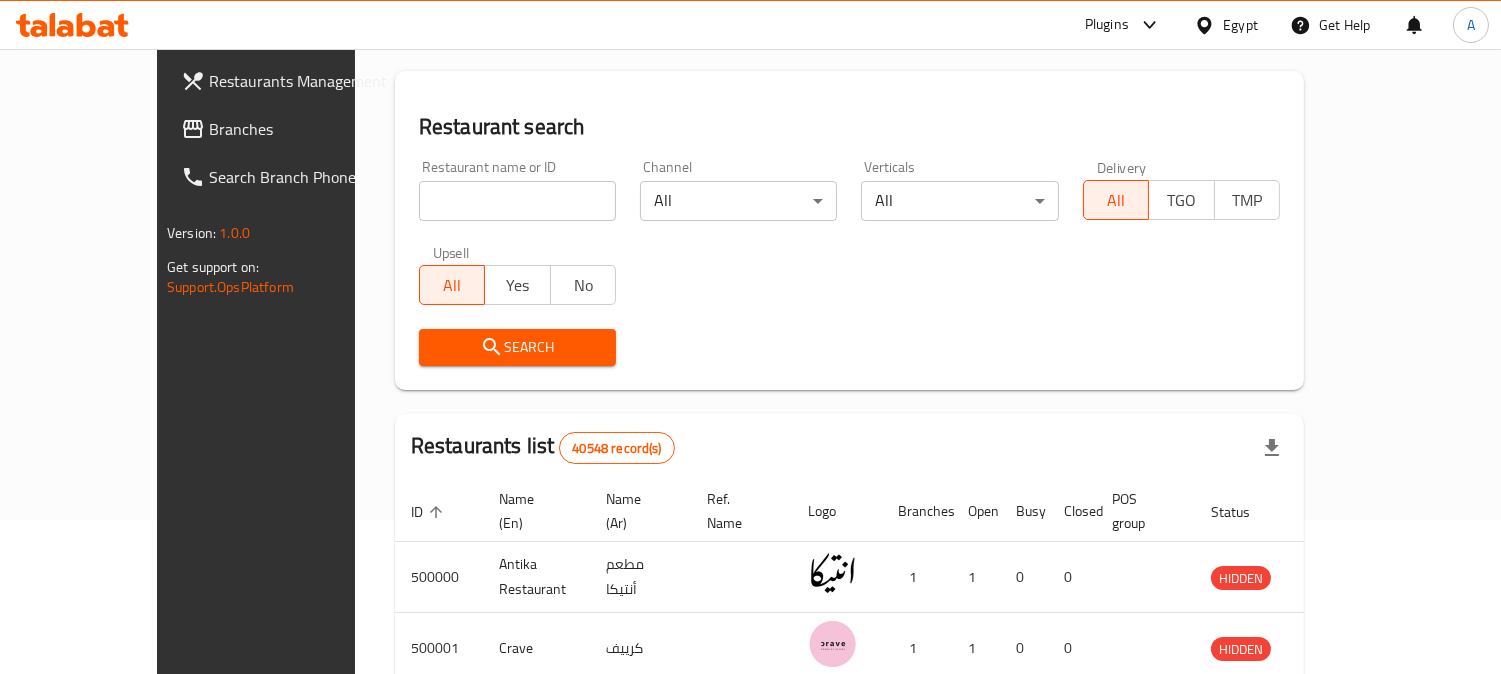 scroll, scrollTop: 0, scrollLeft: 0, axis: both 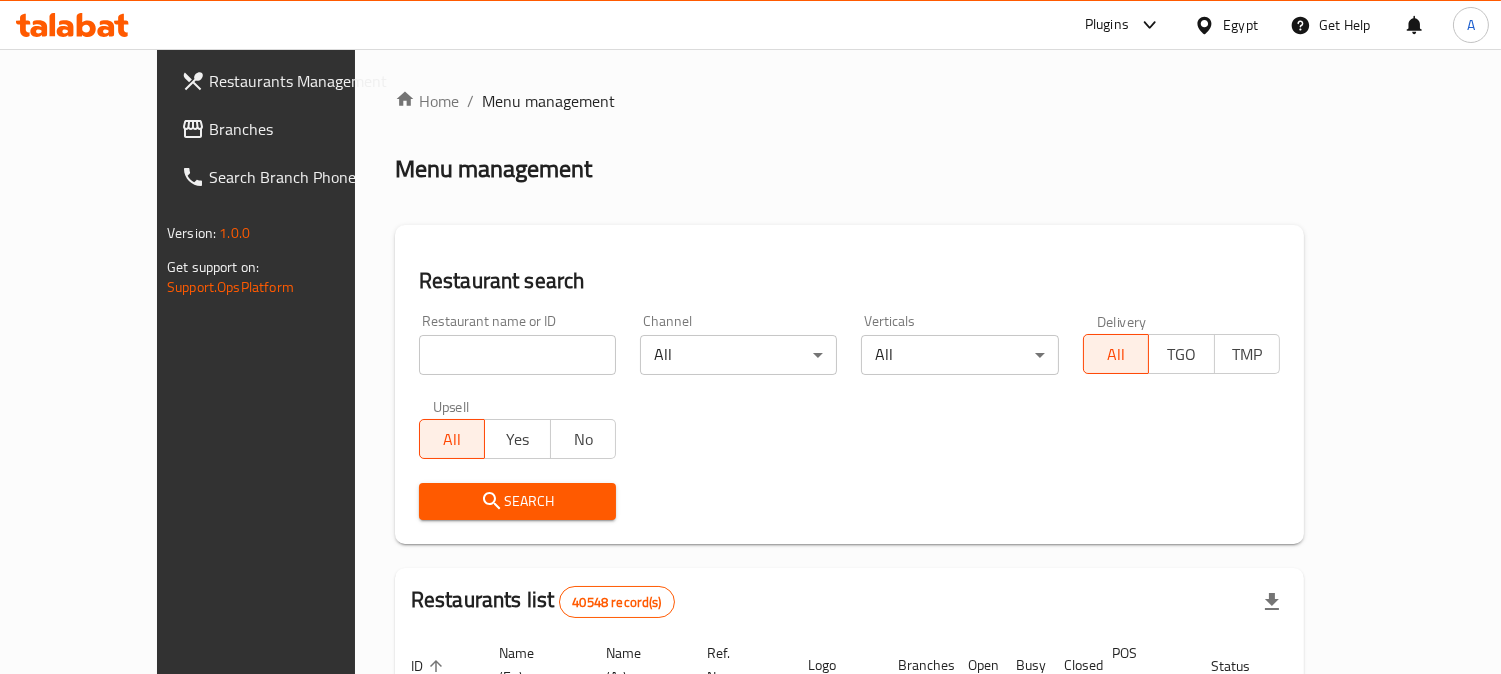 click on "Branches" at bounding box center (300, 129) 